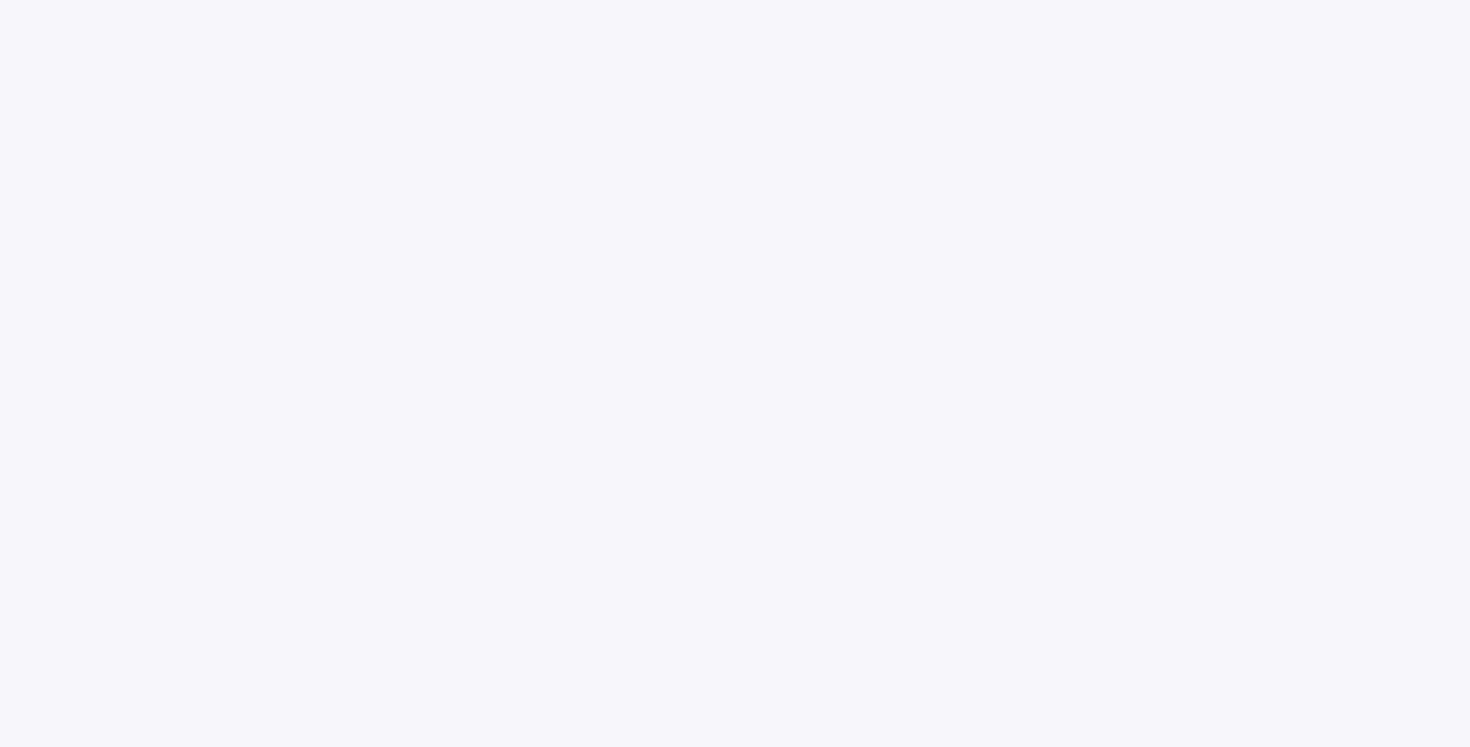 scroll, scrollTop: 0, scrollLeft: 0, axis: both 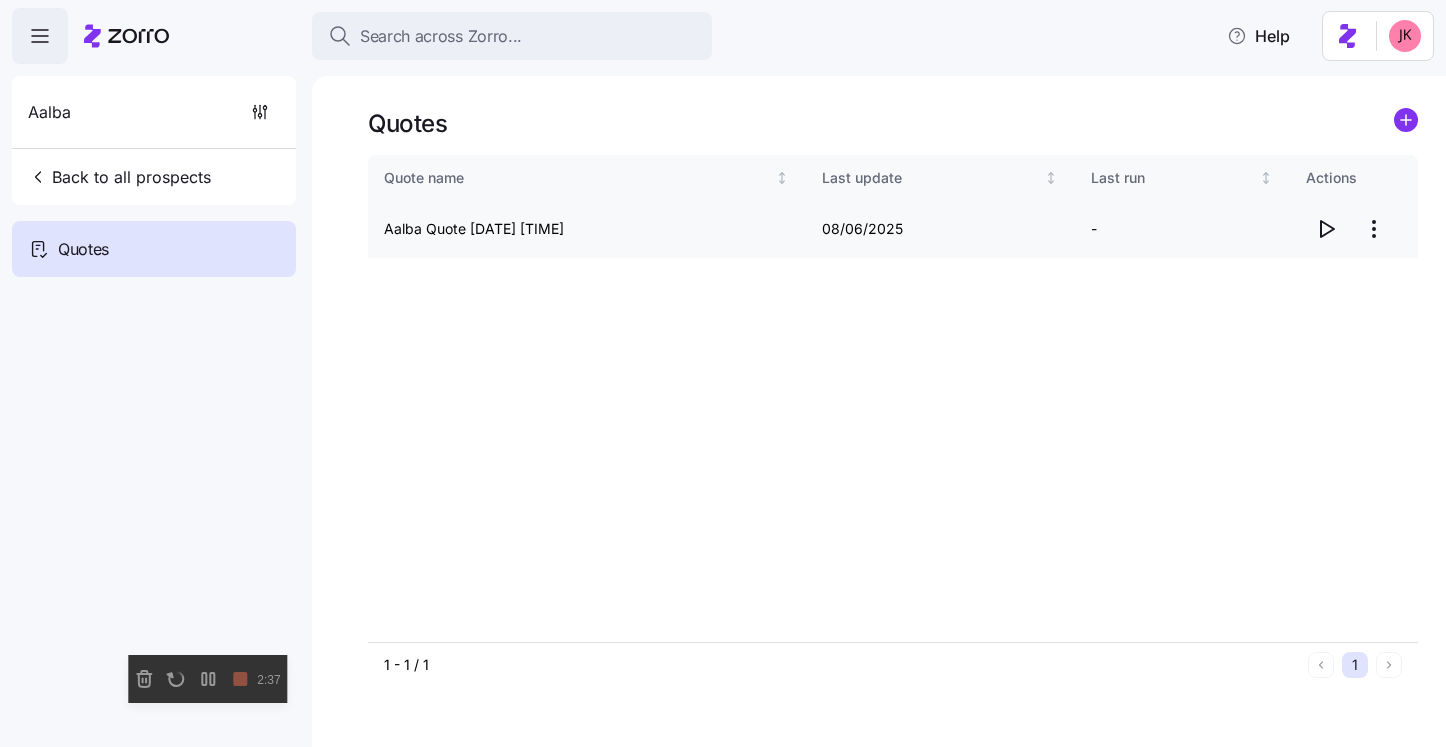 click 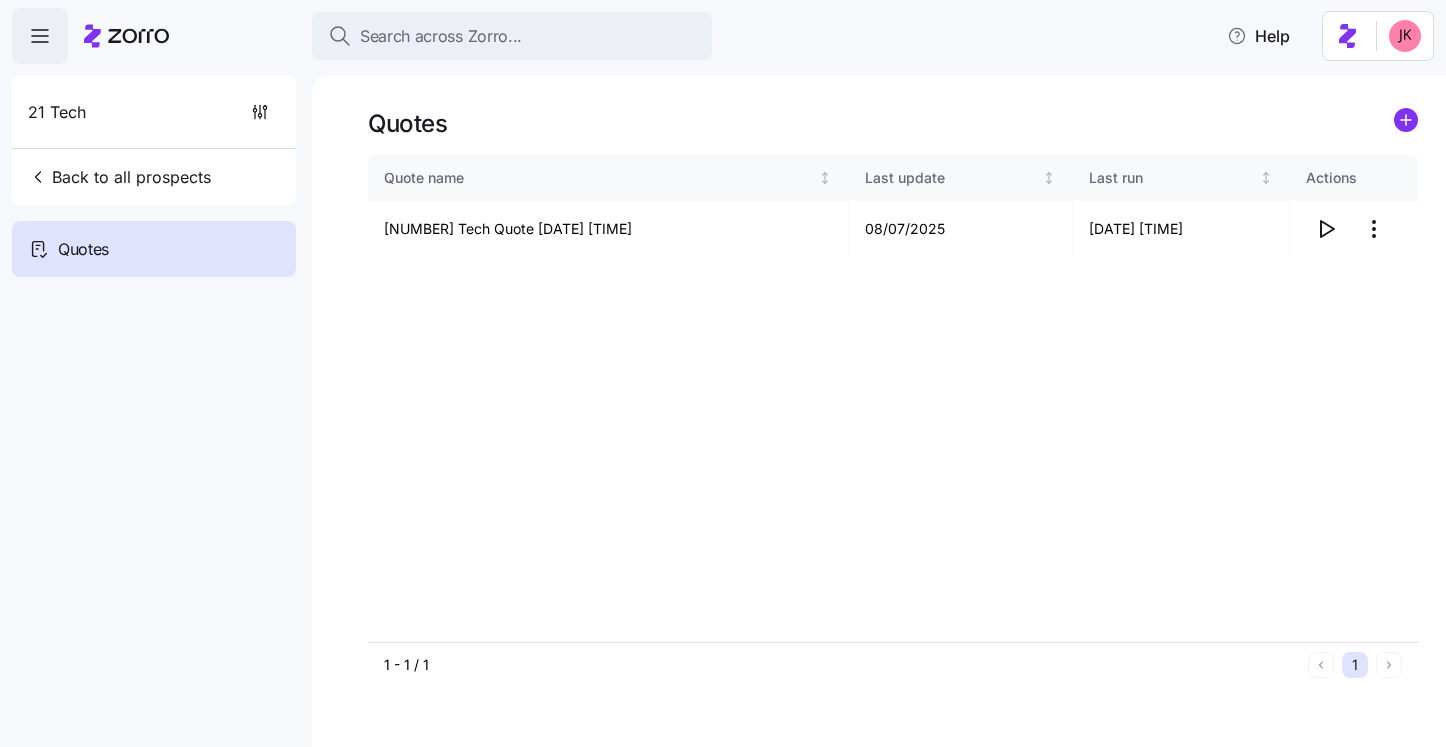scroll, scrollTop: 0, scrollLeft: 0, axis: both 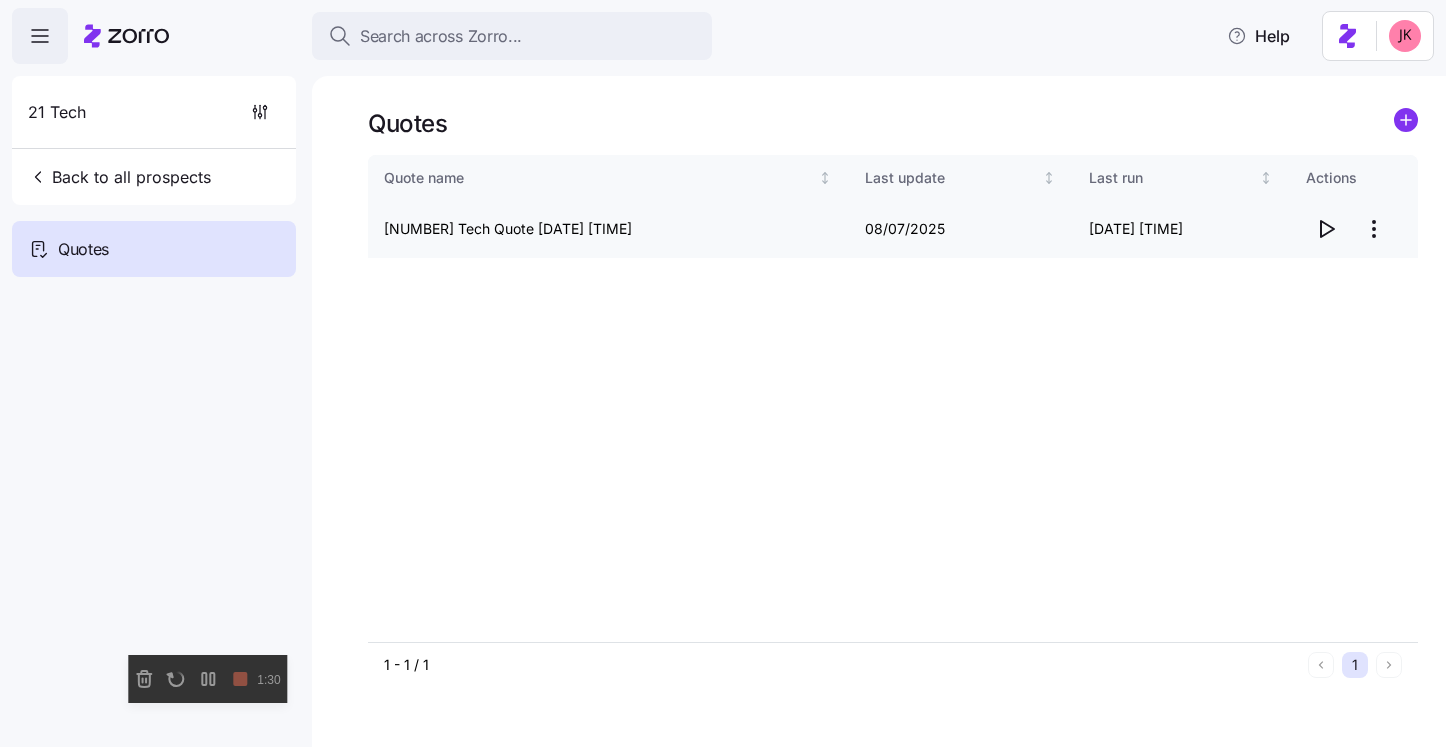 click 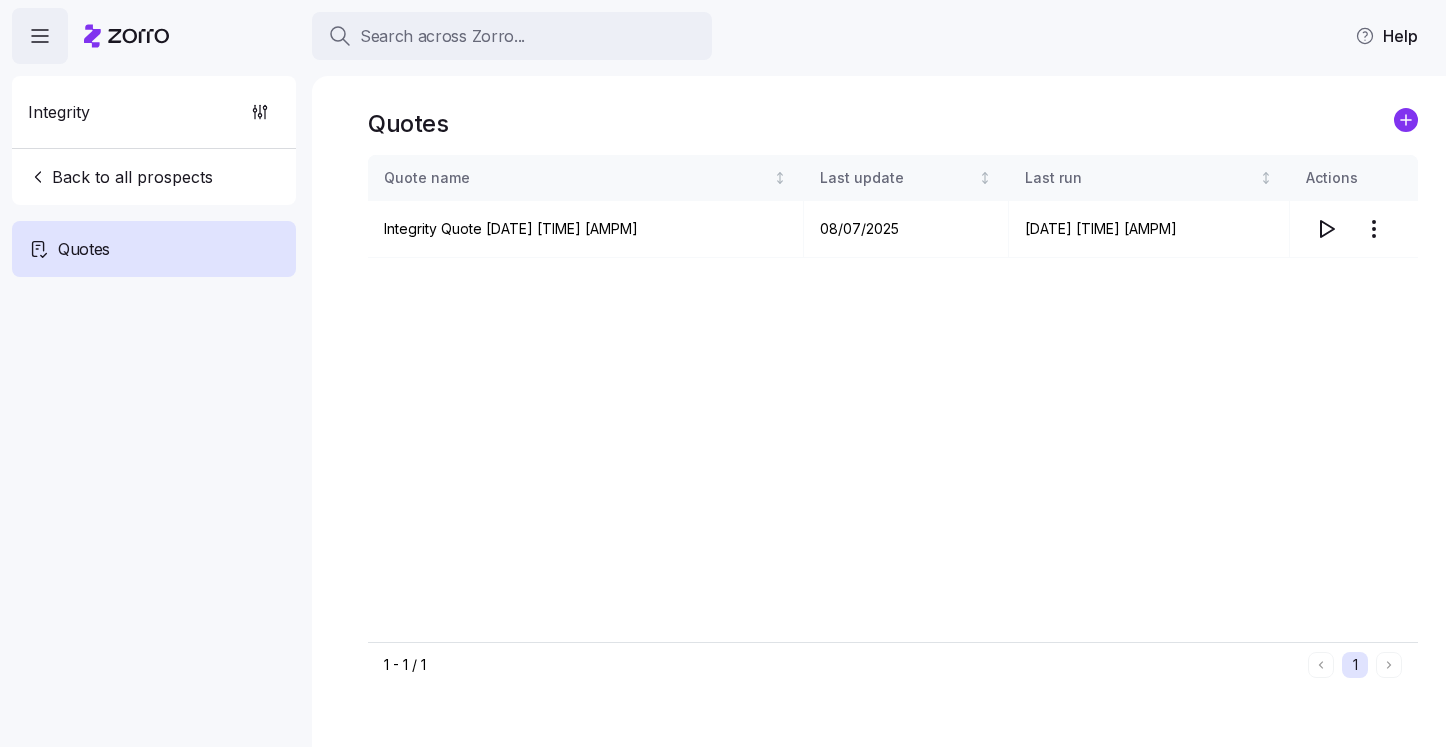 scroll, scrollTop: 0, scrollLeft: 0, axis: both 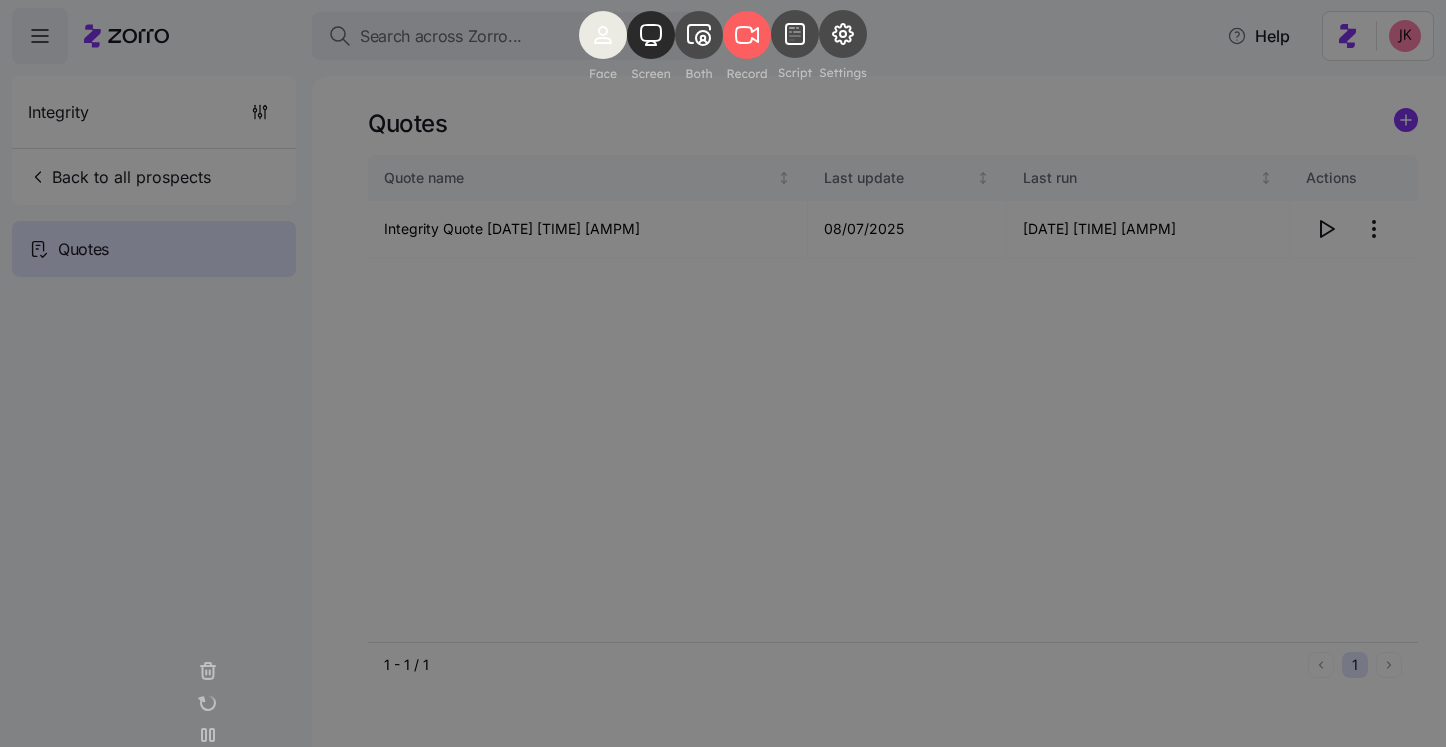 click 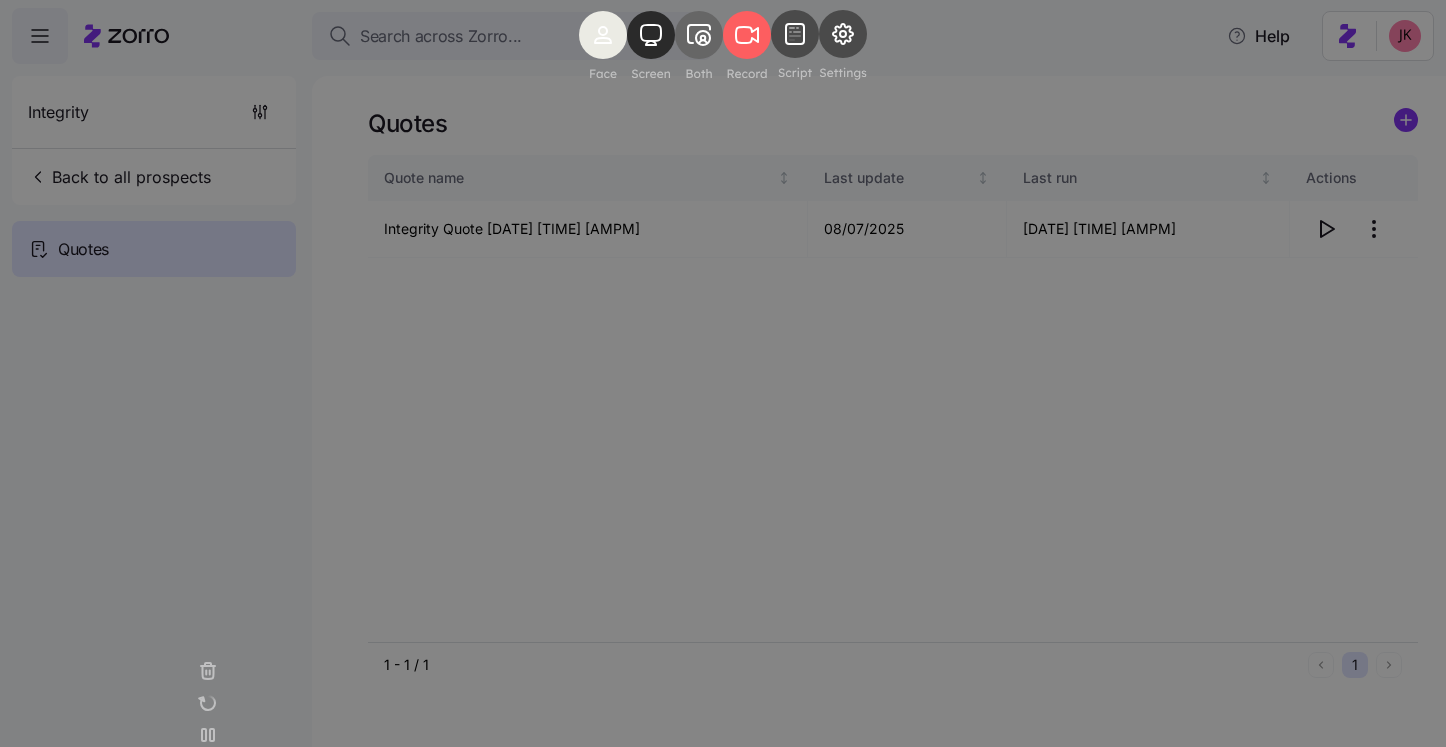 click 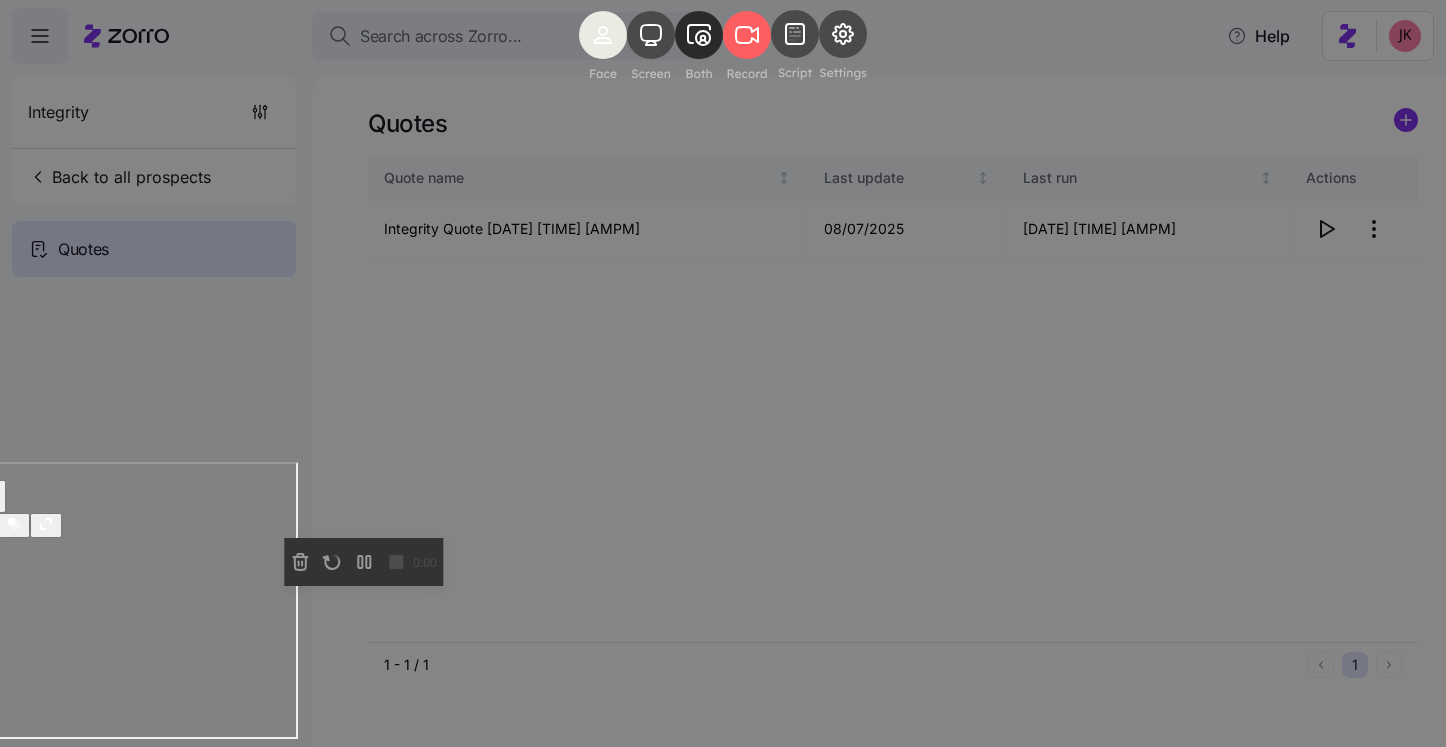 click 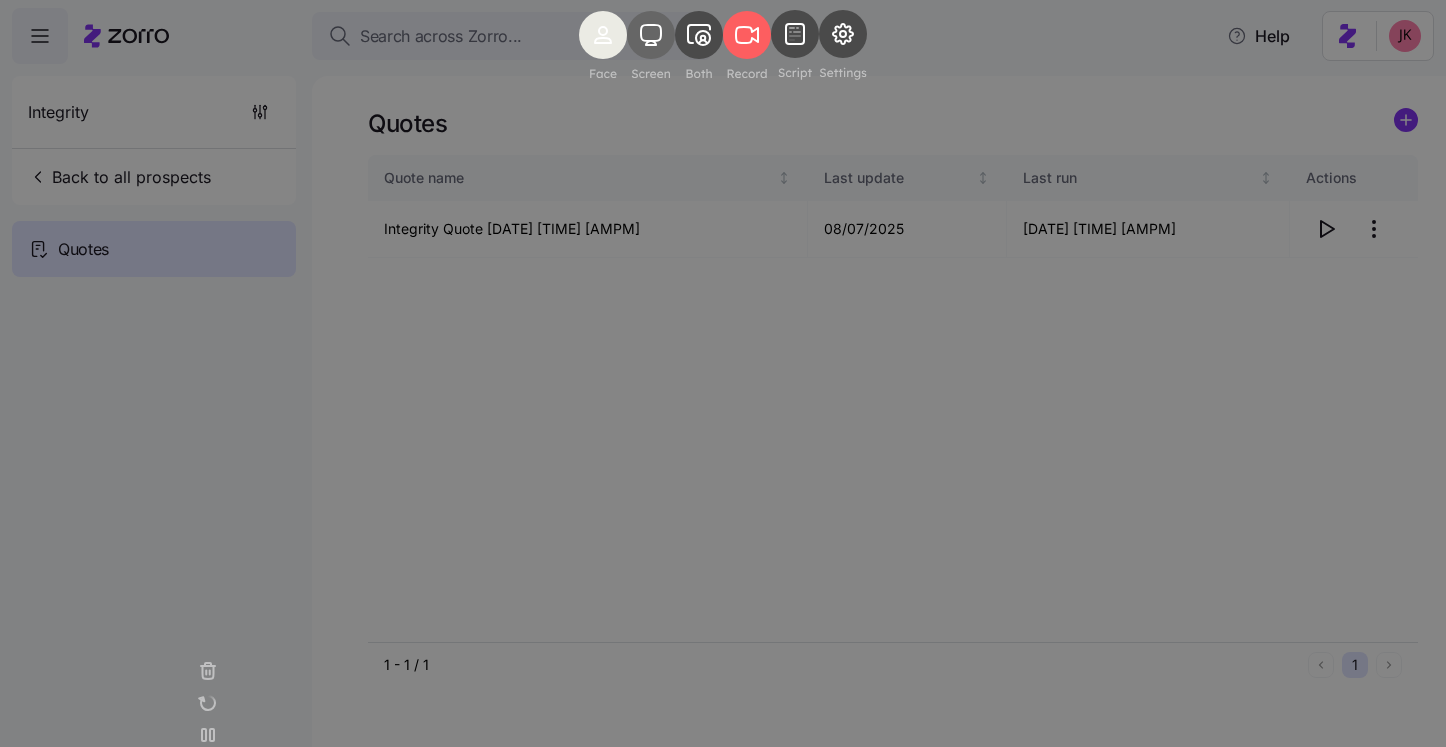 click 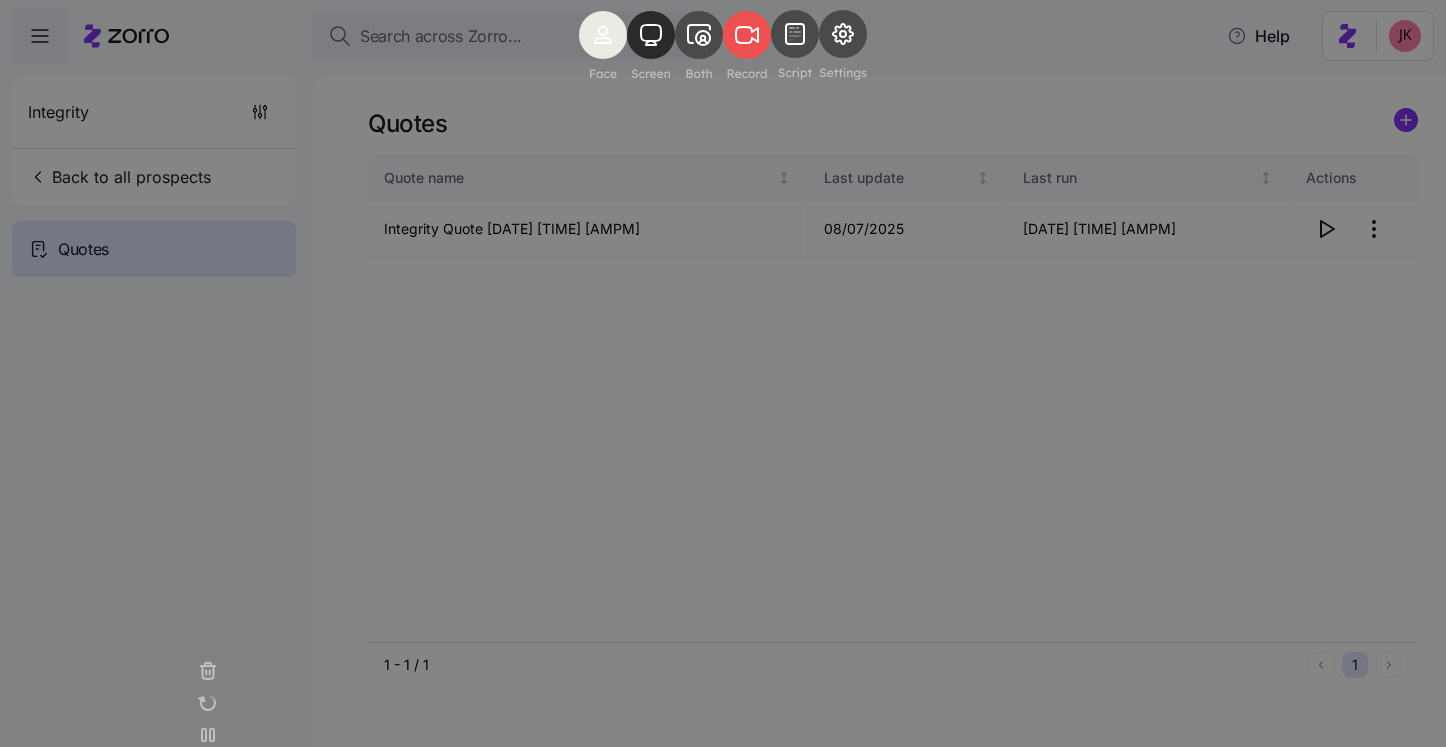 click 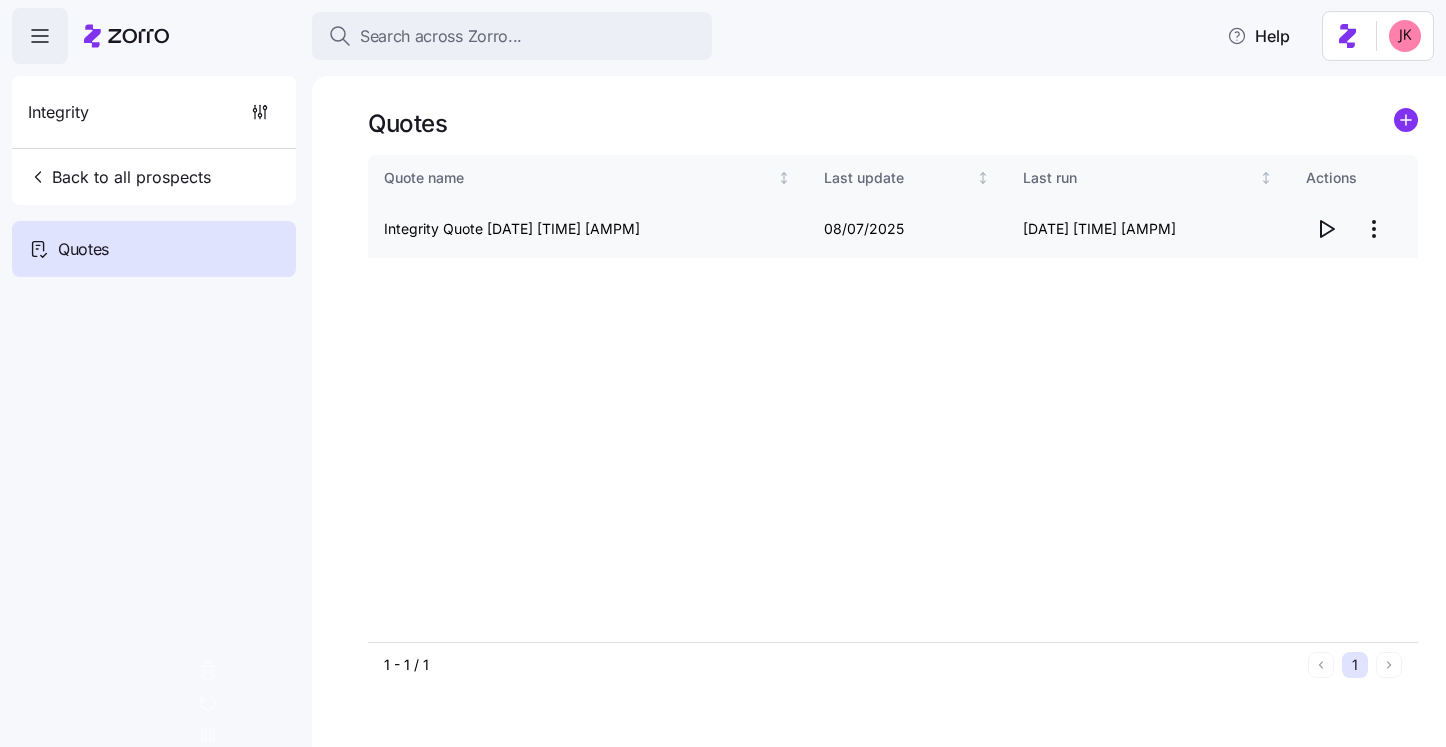 click 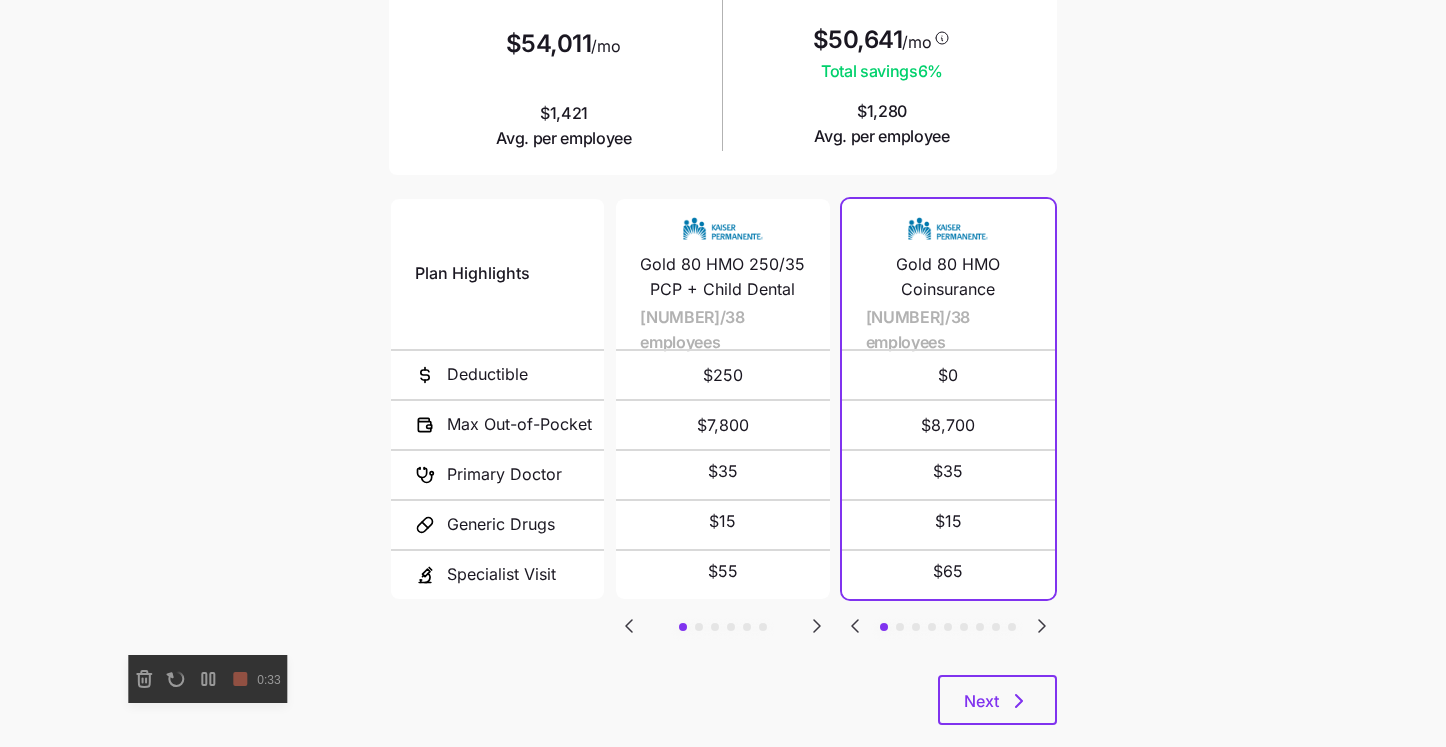 scroll, scrollTop: 302, scrollLeft: 0, axis: vertical 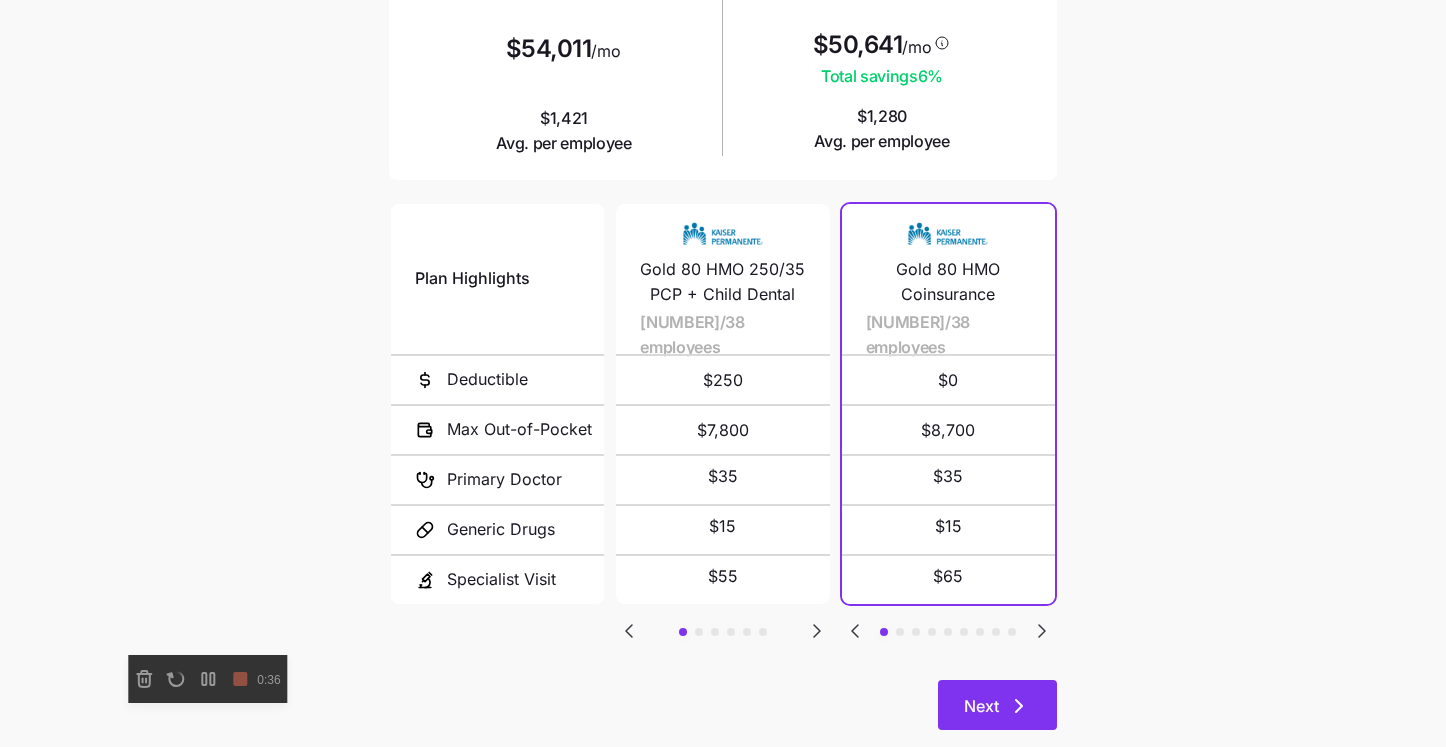 click on "Next" at bounding box center [997, 705] 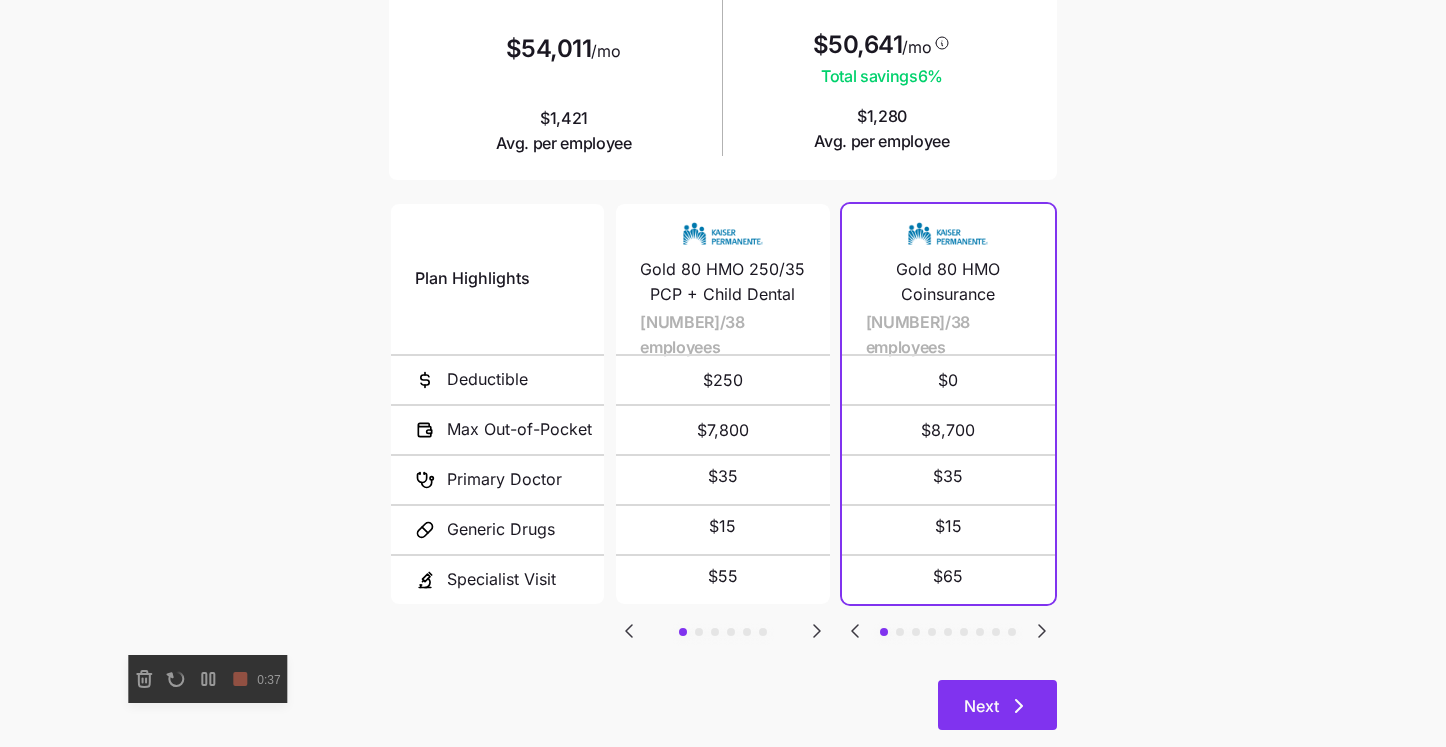 scroll, scrollTop: 0, scrollLeft: 0, axis: both 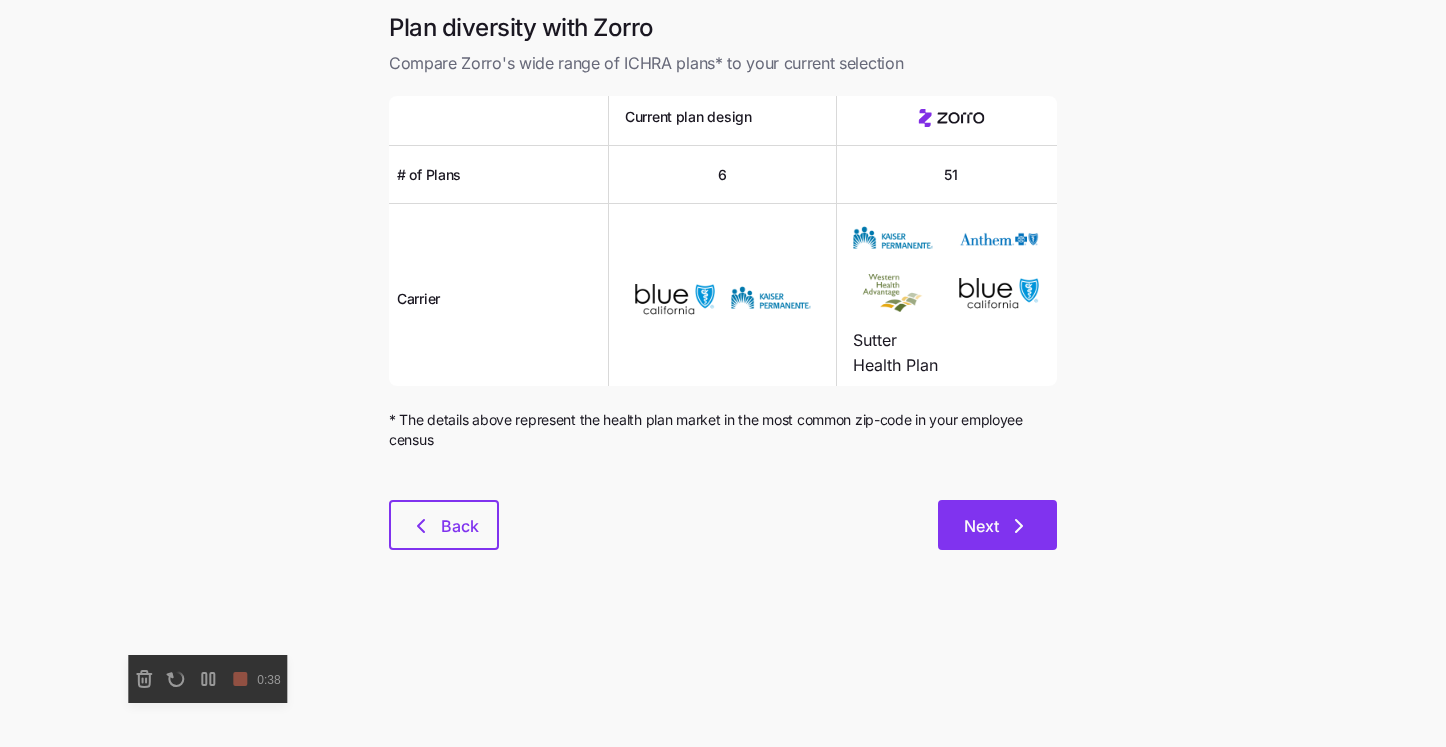 click on "Next" at bounding box center (997, 525) 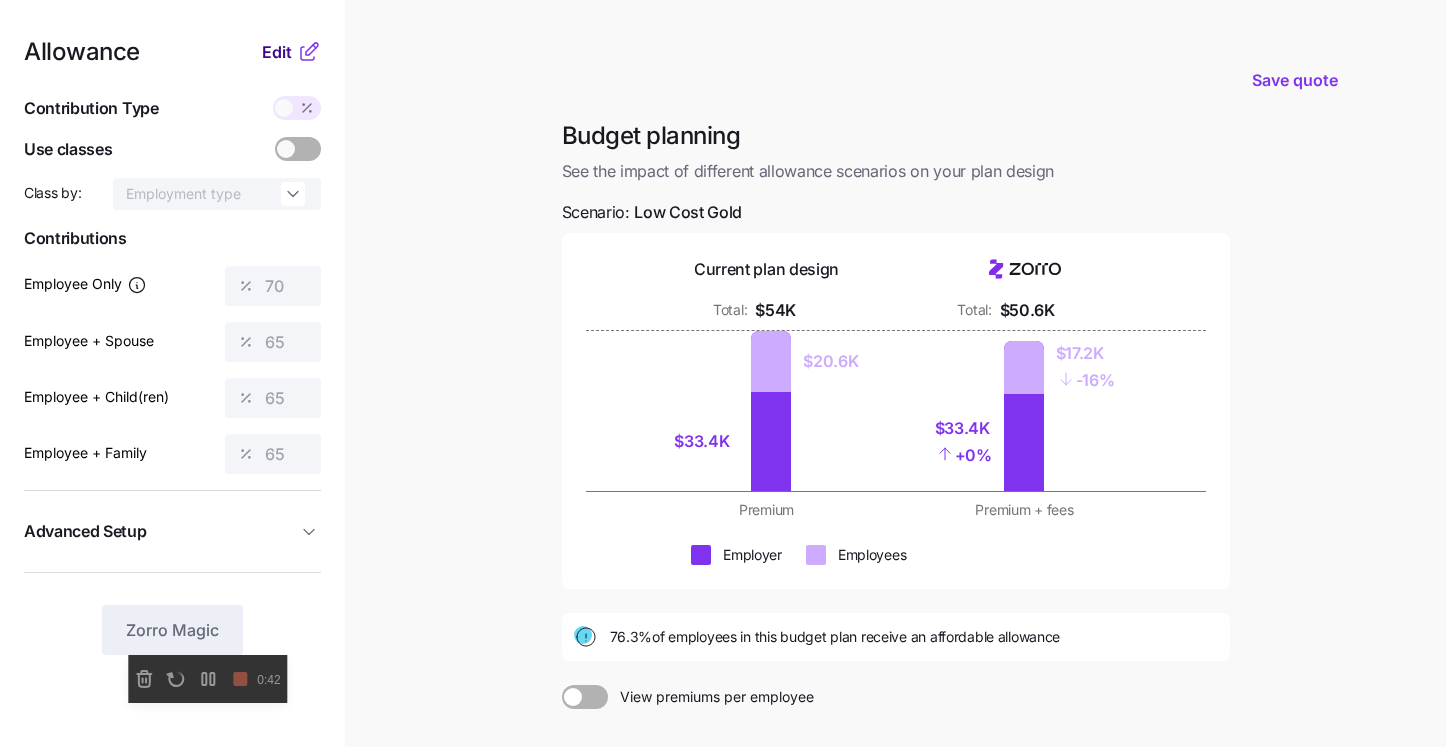 click on "Edit" at bounding box center (277, 52) 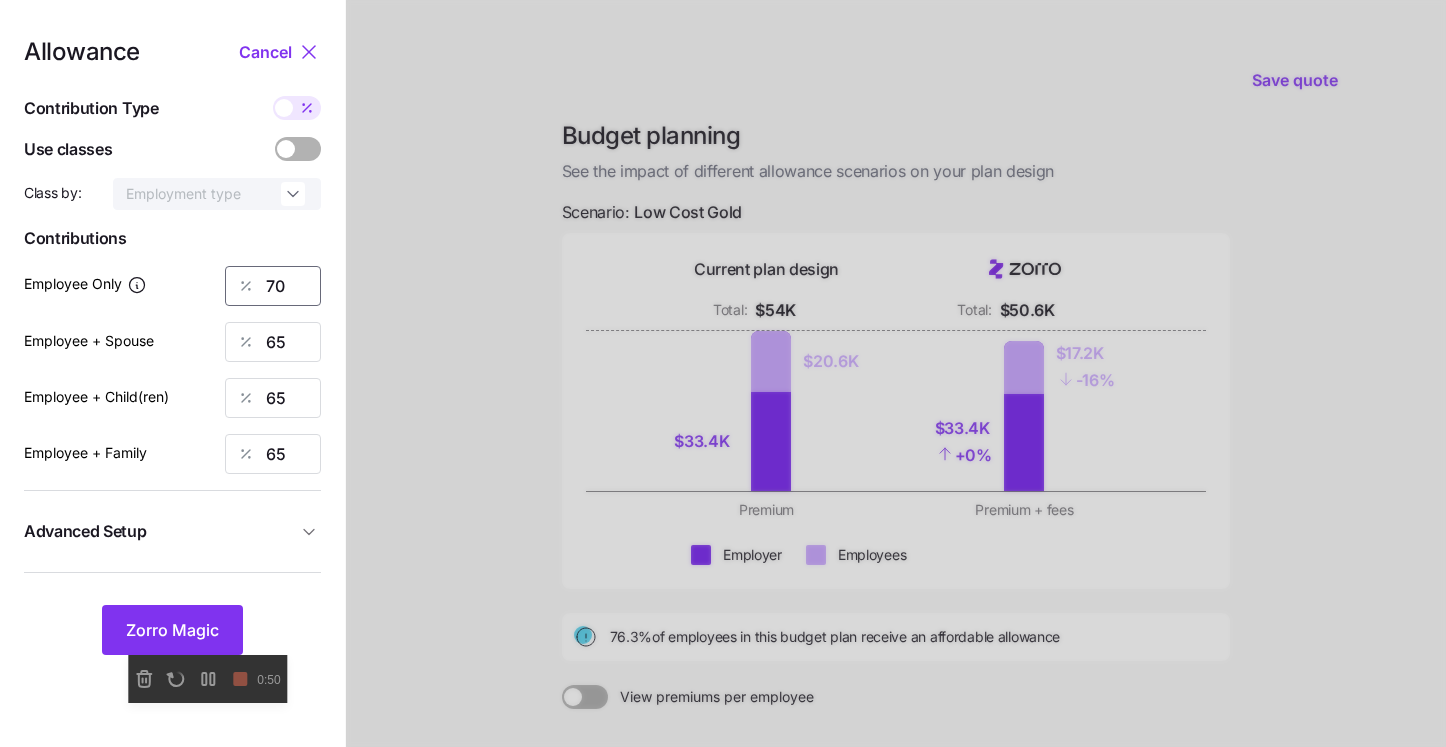 drag, startPoint x: 288, startPoint y: 288, endPoint x: 249, endPoint y: 287, distance: 39.012817 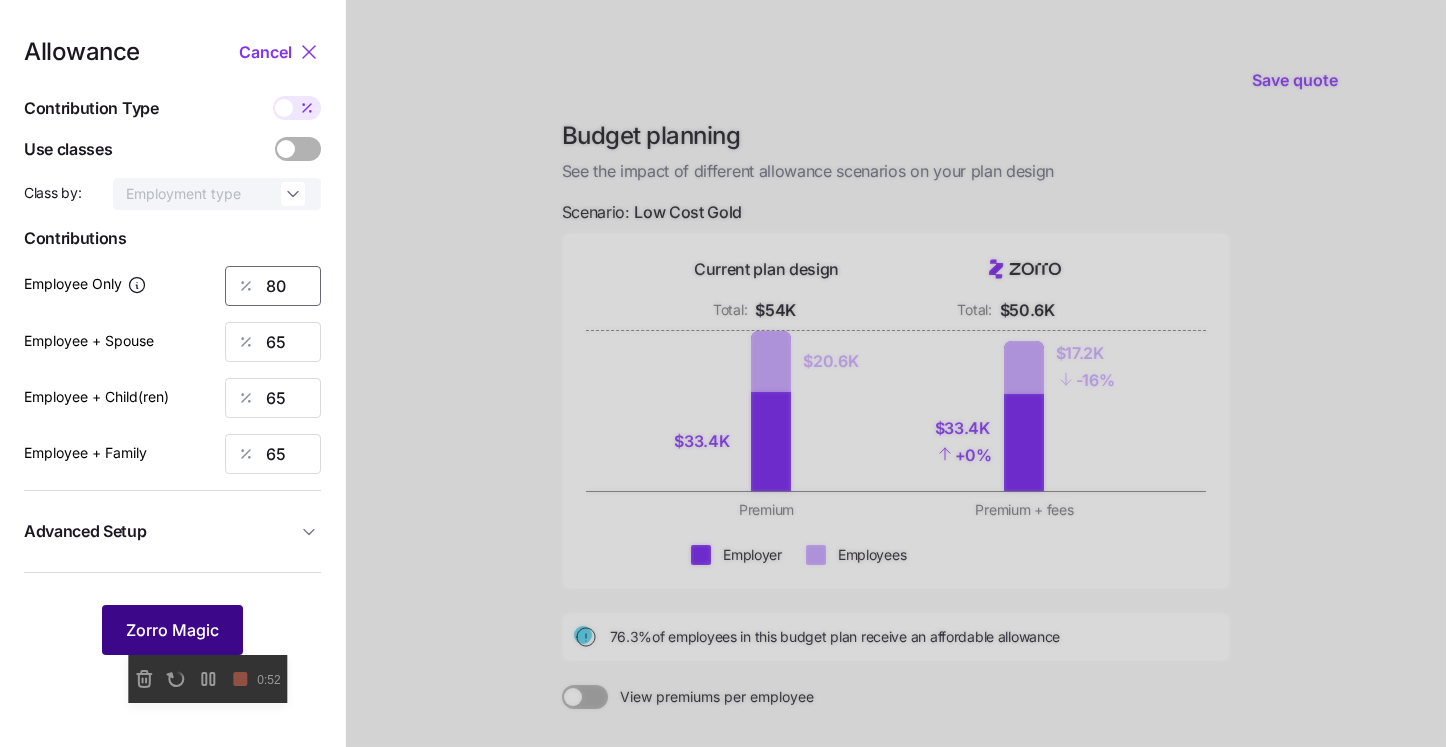 type on "80" 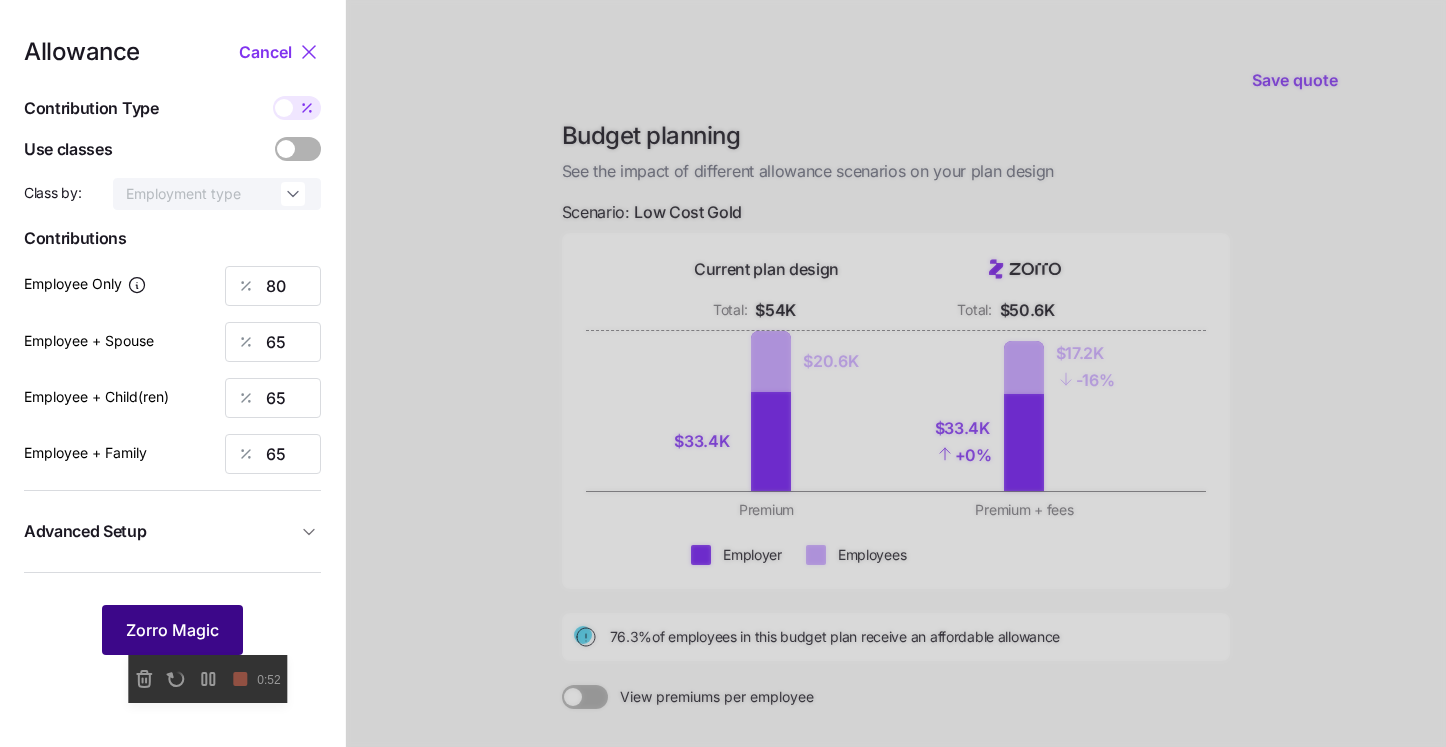 click on "Zorro Magic" at bounding box center [172, 630] 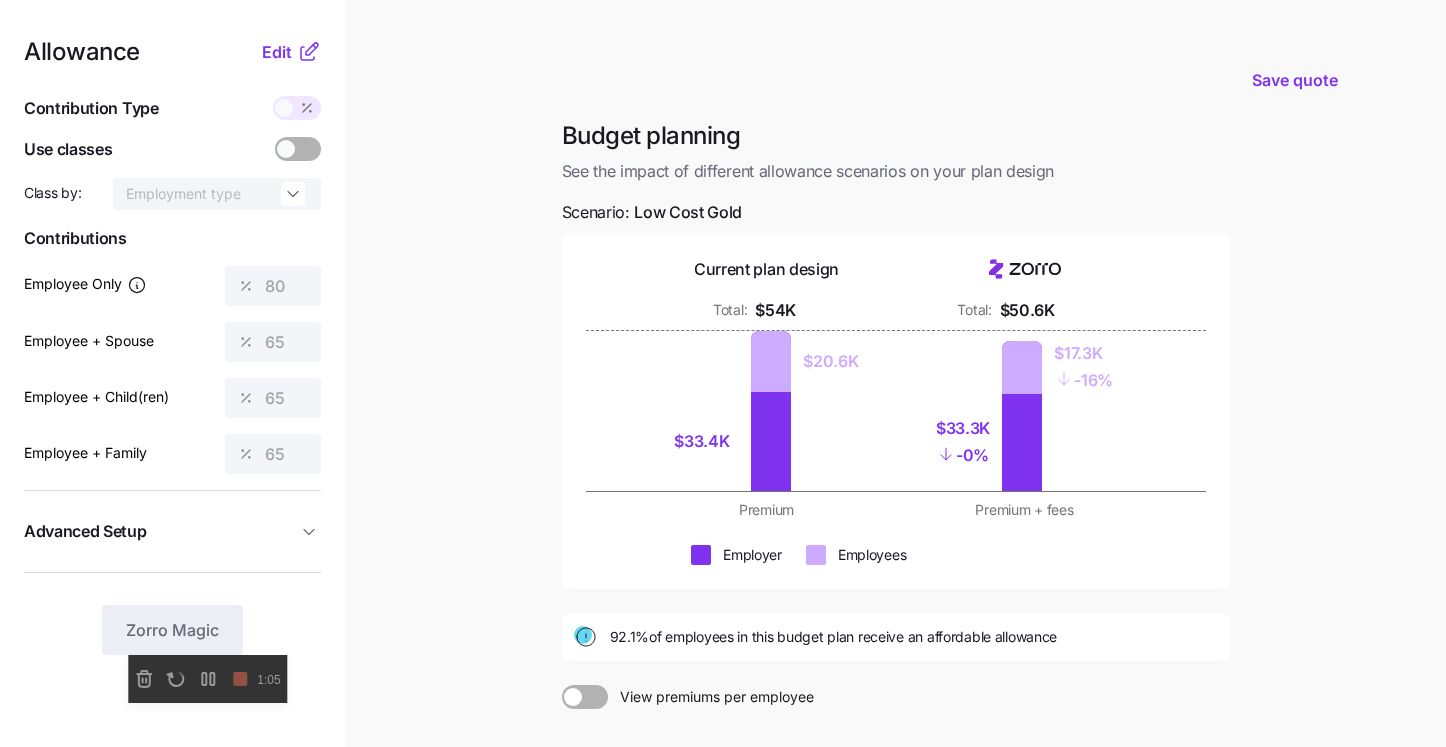 scroll, scrollTop: 236, scrollLeft: 0, axis: vertical 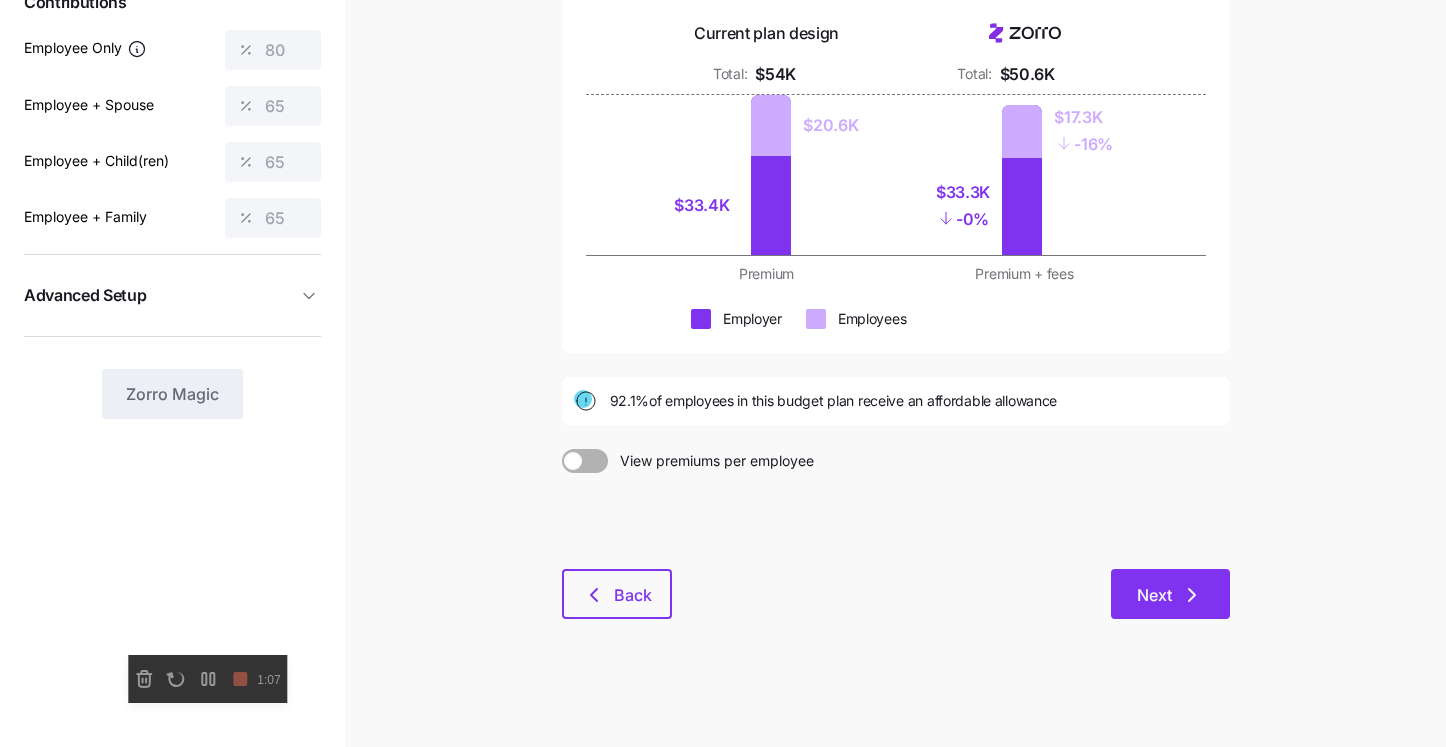 click on "Next" at bounding box center [1170, 594] 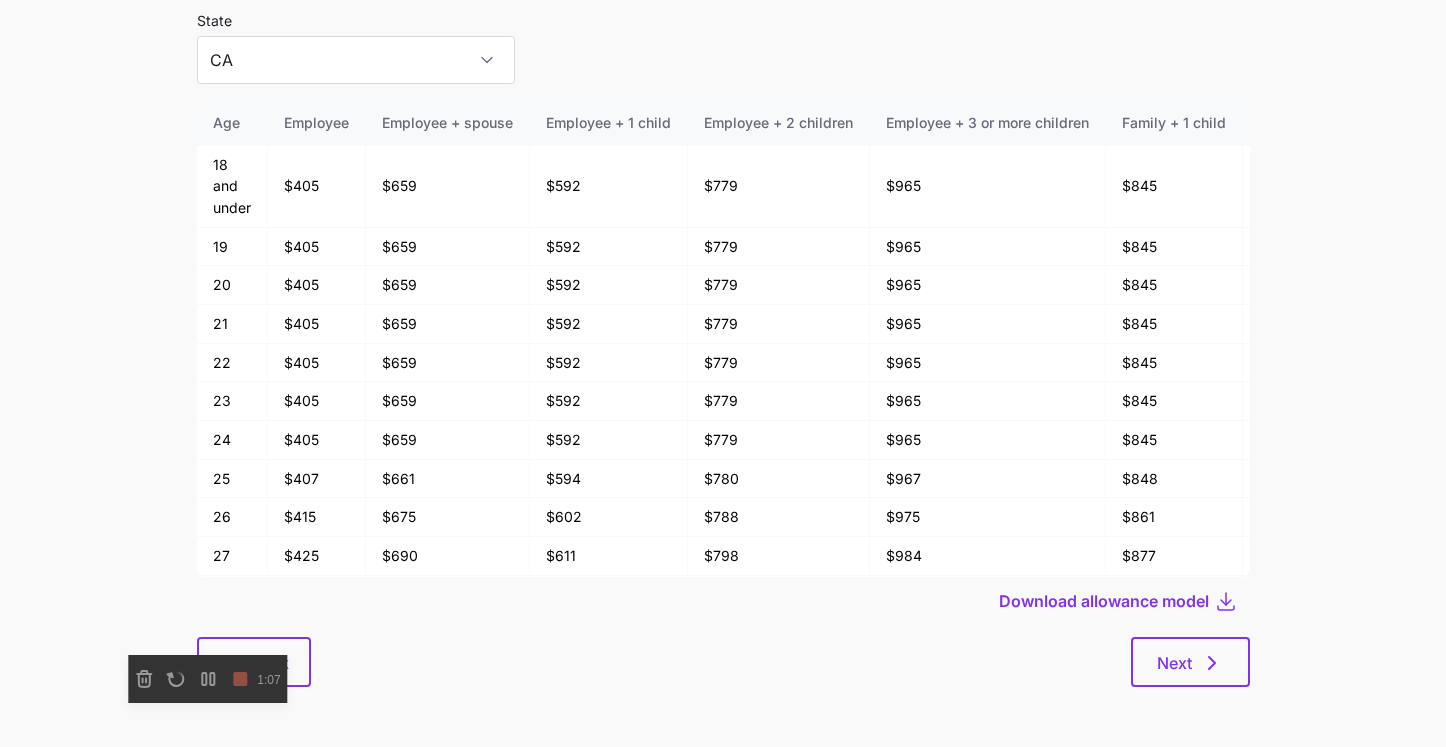 scroll, scrollTop: 0, scrollLeft: 0, axis: both 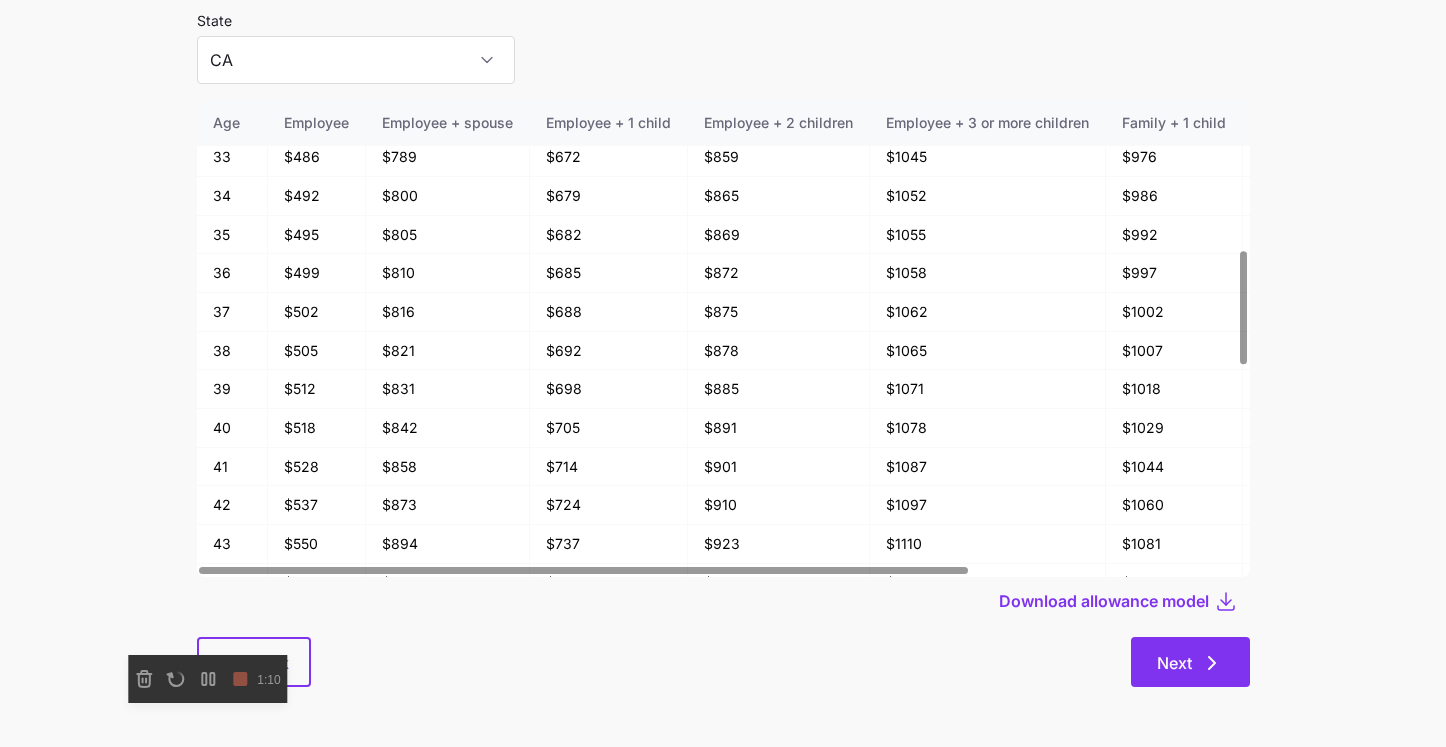 click on "Next" at bounding box center [1174, 663] 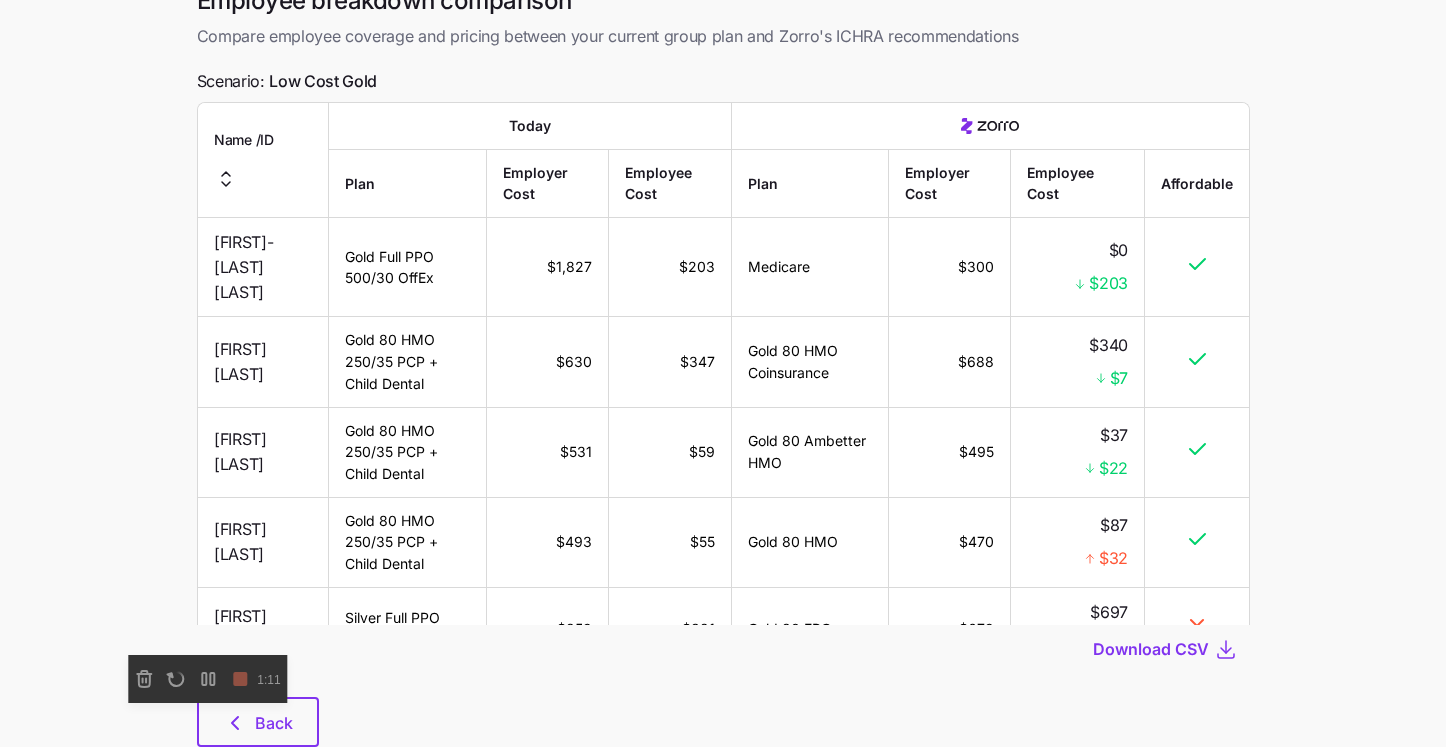 scroll, scrollTop: 0, scrollLeft: 0, axis: both 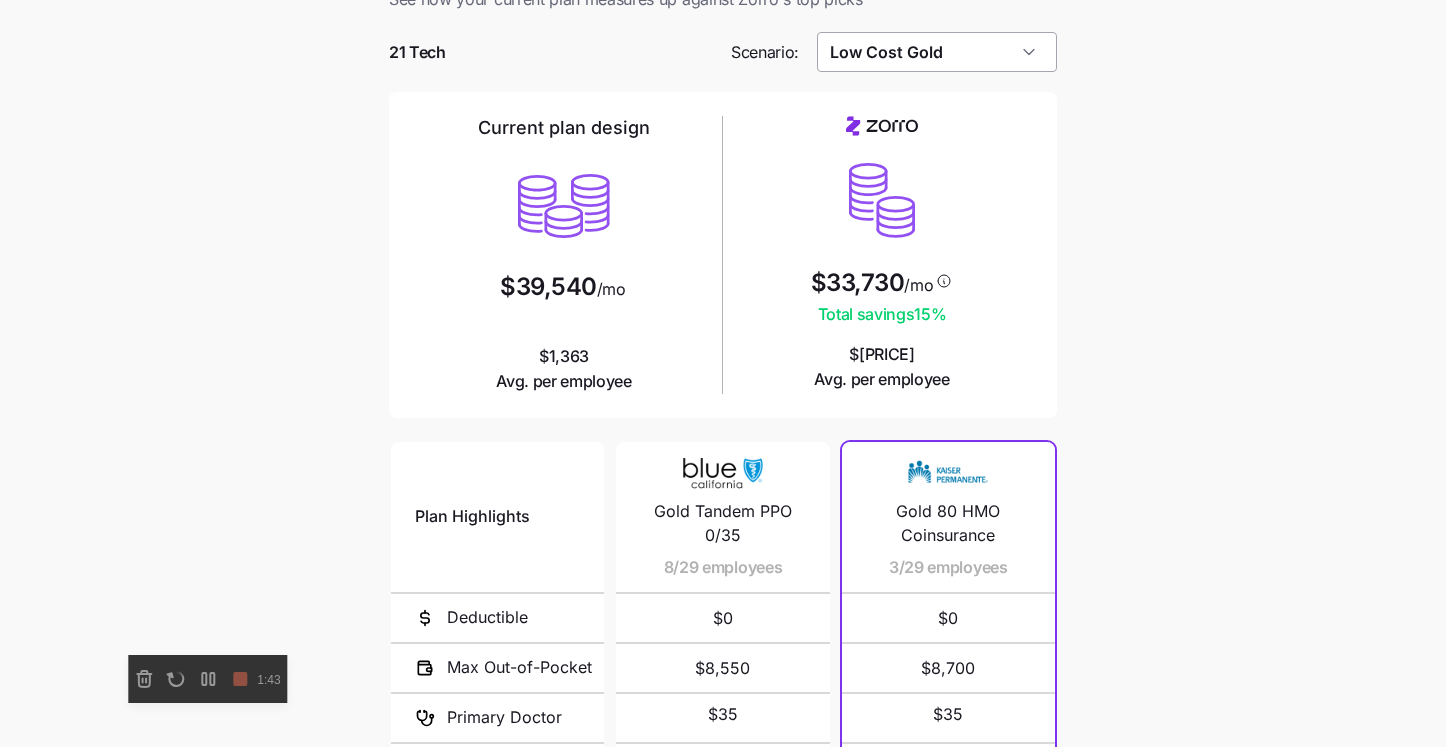 click on "Low Cost Gold" at bounding box center (937, 52) 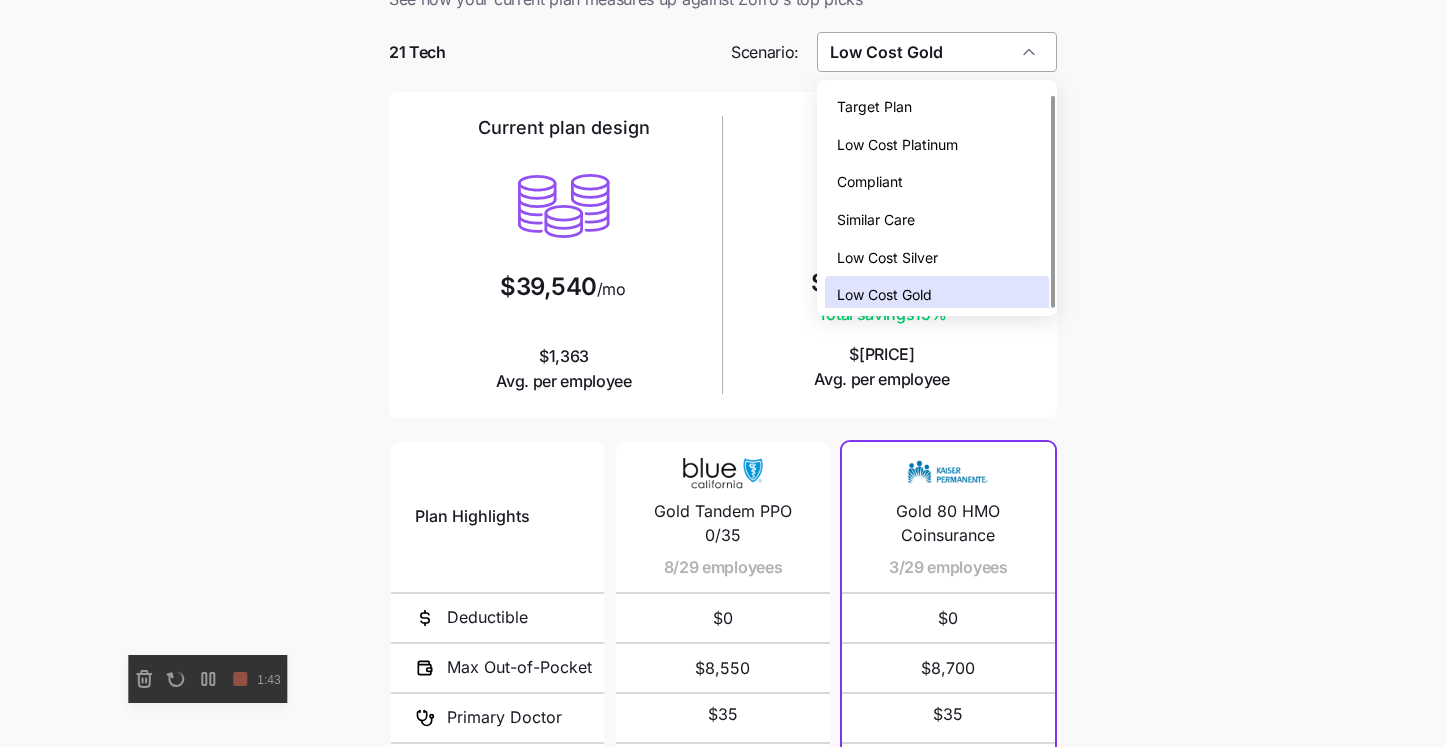 scroll, scrollTop: 6, scrollLeft: 0, axis: vertical 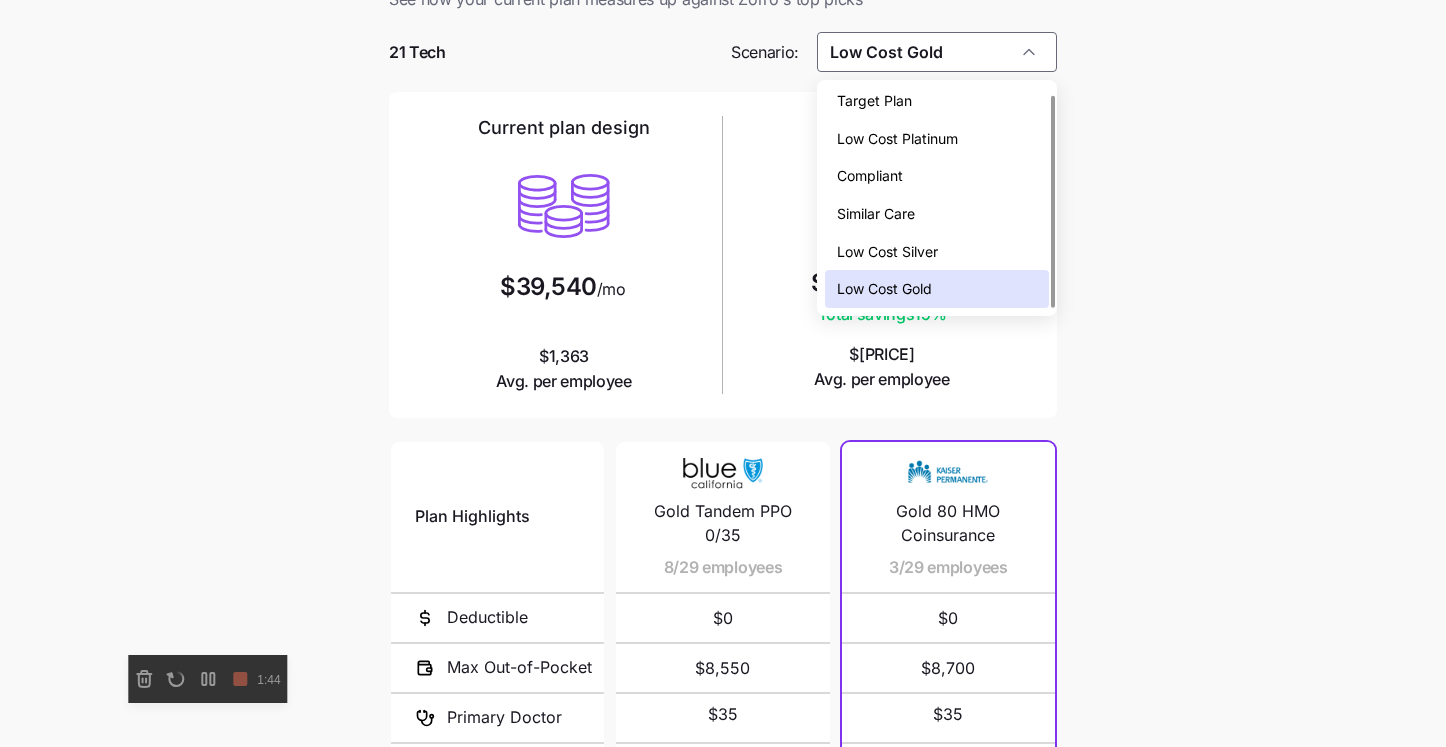 click on "Low Cost Silver" at bounding box center [887, 252] 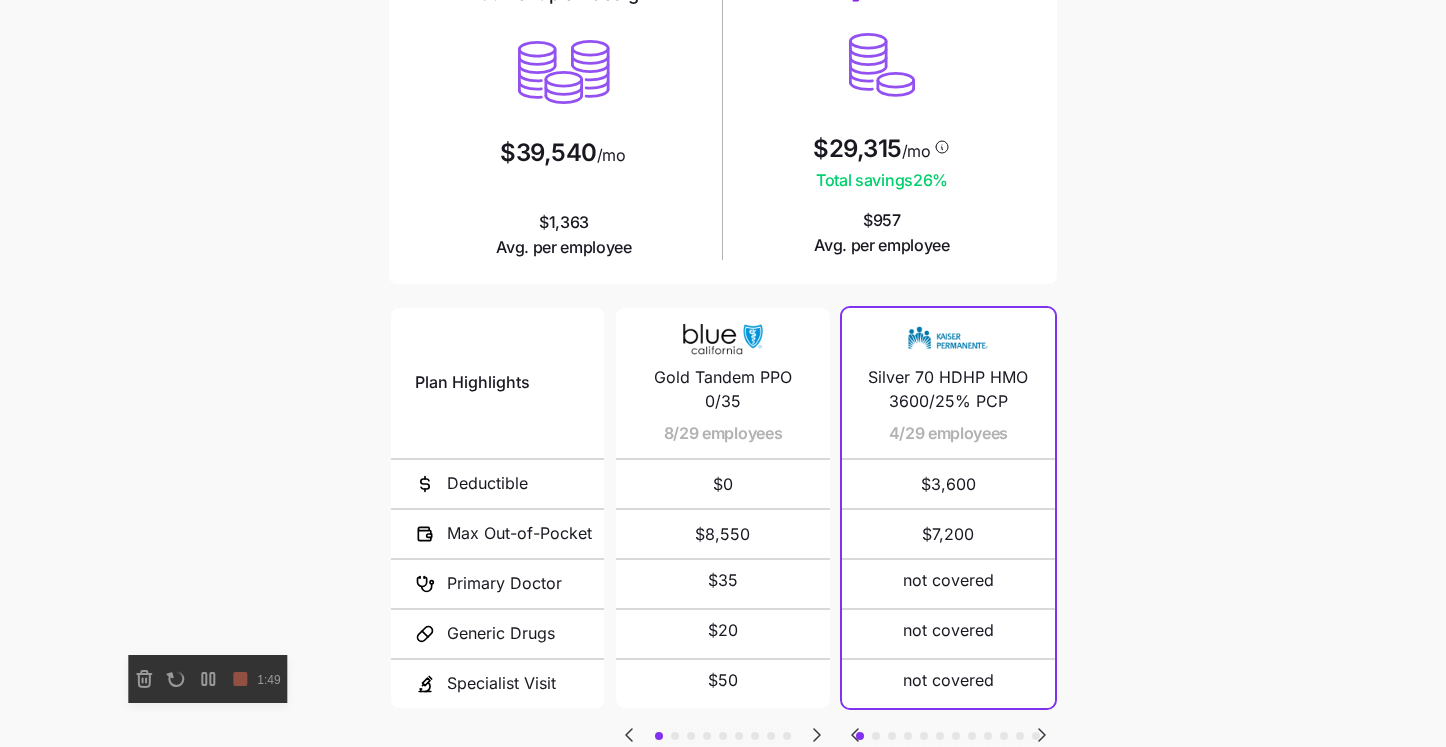 scroll, scrollTop: 52, scrollLeft: 0, axis: vertical 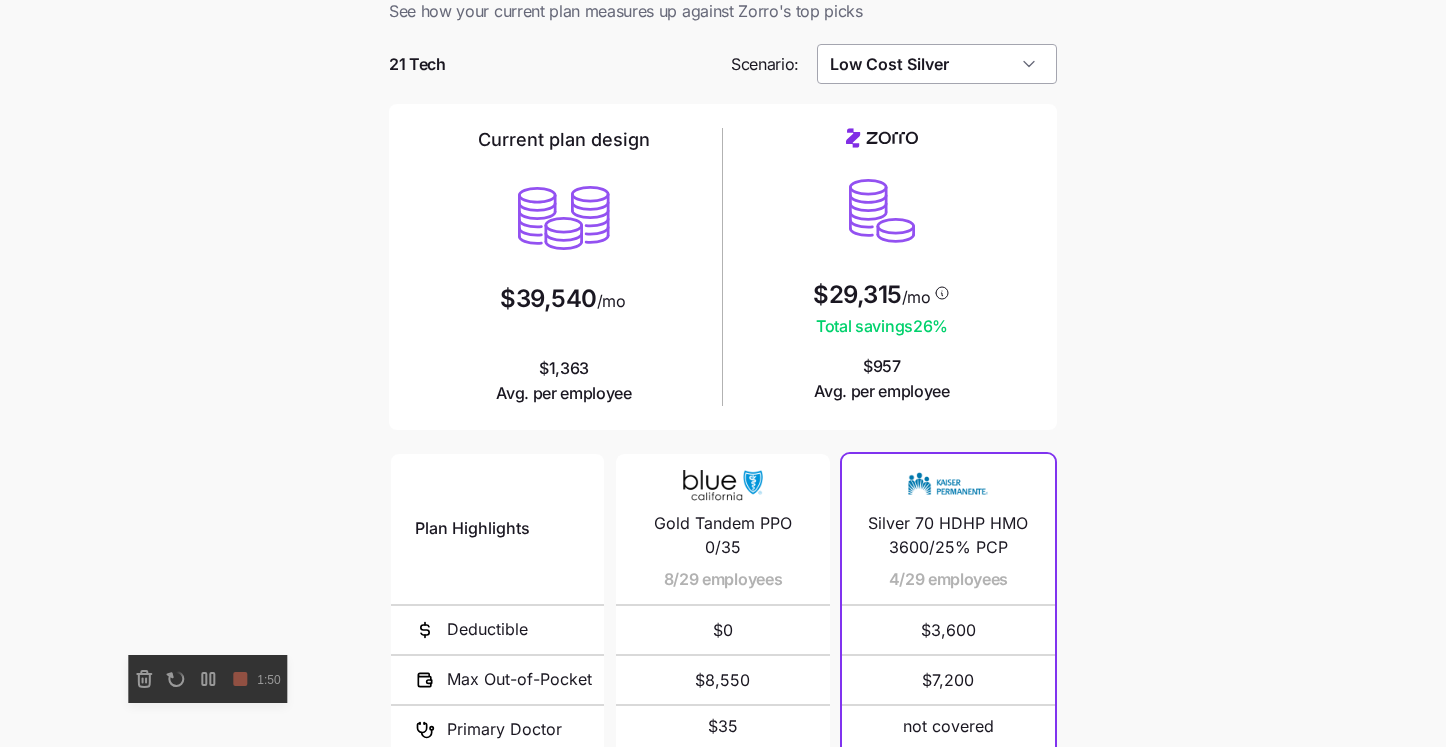 click on "Low Cost Silver" at bounding box center (937, 64) 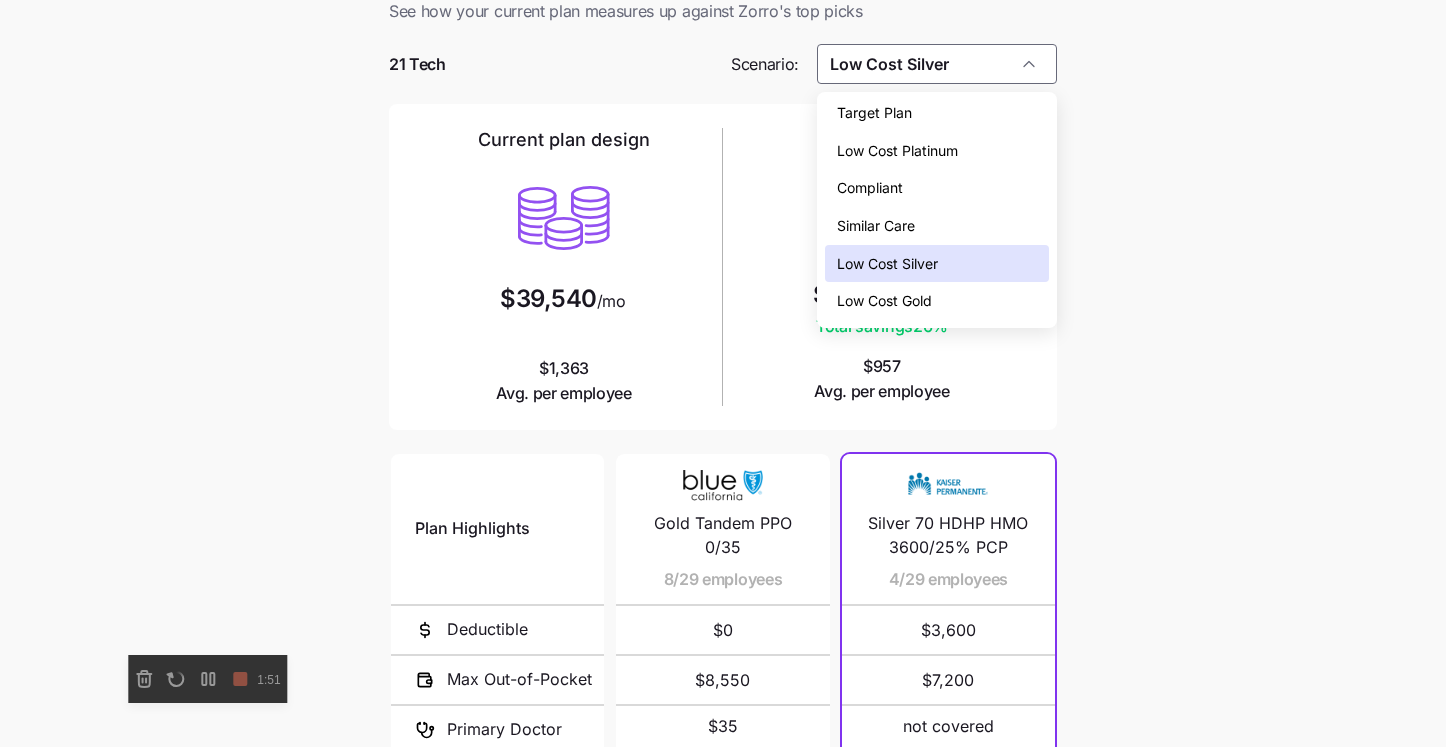 click on "Low Cost Gold" at bounding box center [937, 301] 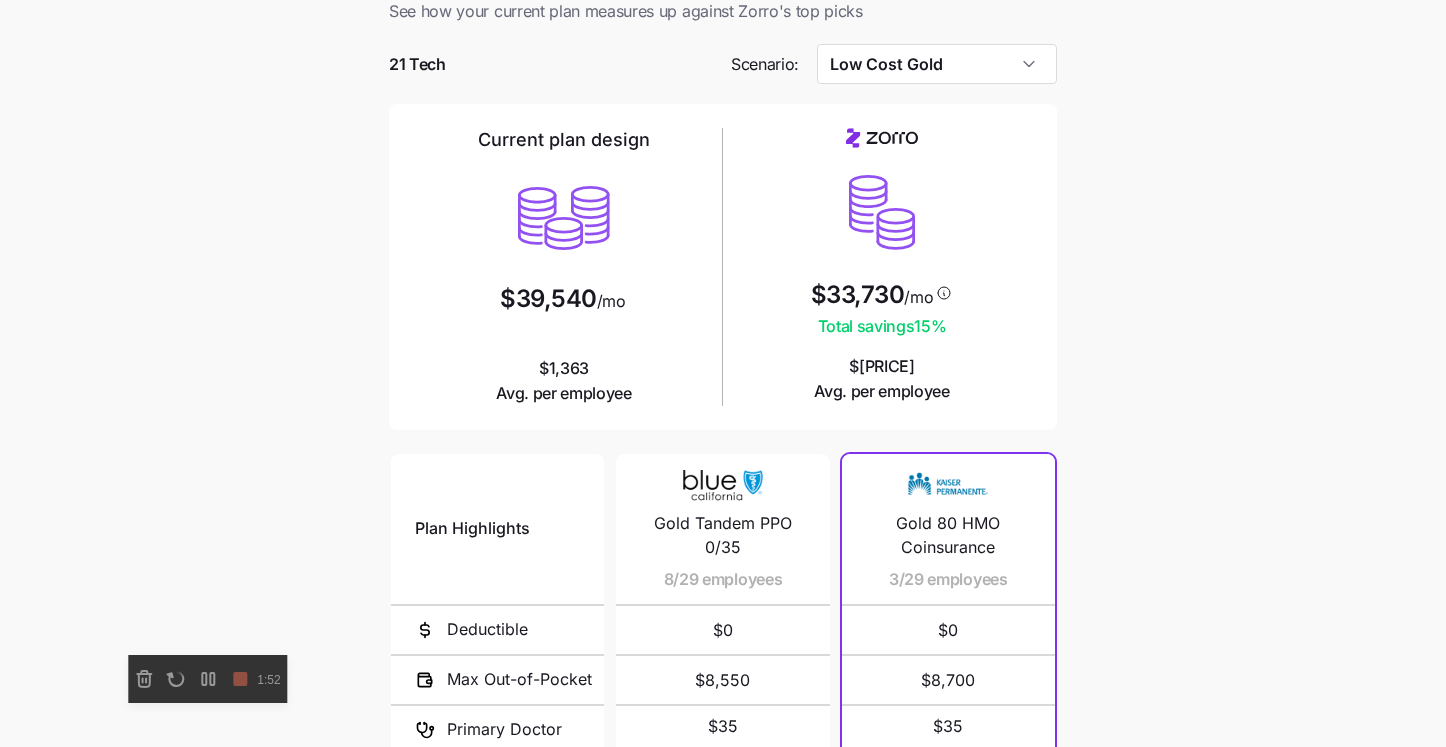 click on "Current plan vs. Zorro’s ICHRA recommendation See how your current plan measures up against Zorro's top picks 21 Tech Scenario: Low Cost Gold Current plan design $39,540 /mo $1,363 Avg. per employee $33,730 /mo Total savings  15 % $1,110 Avg. per employee Plan Highlights Deductible Max Out-of-Pocket Primary Doctor Generic Drugs Specialist Visit Gold Tandem PPO 0/35 8/29 employees $0 $8,550 $35 $20 $50 Bronze Tandem PPO Savings 7500 7/29 employees $7,500 $7,500 $0 $0 Bronze 60 HDHP HMO 7050/0% + Child Dental 4/29 employees $7,050 $7,050 Silver Tandem PPO 2550/70 offex 3/29 employees $2,550 $8,750 $70 $25 $80 Gold Tandem PPO 750/30 2/29 employees $750 $8,150 $30 $10 $55 Silver Tandem PPO Savings 2300/30% 2/29 employees $2,300 $7,900 $25 Gold Full PPO 750/30 1/29 employees $750 $8,150 $30 $10 $55 Silver 70 HMO 1900/65 + Child Dental Alt 1/29 employees $1,900 $8,750 $65 $20 $100 Silver Tandem PPO 2000/60 1/29 employees $2,000 $8,750 $60 $25 $80 Gold 80 HMO Coinsurance 3/29 employees $0 $8,700 $35 $15 $65 $3,000" at bounding box center [723, 494] 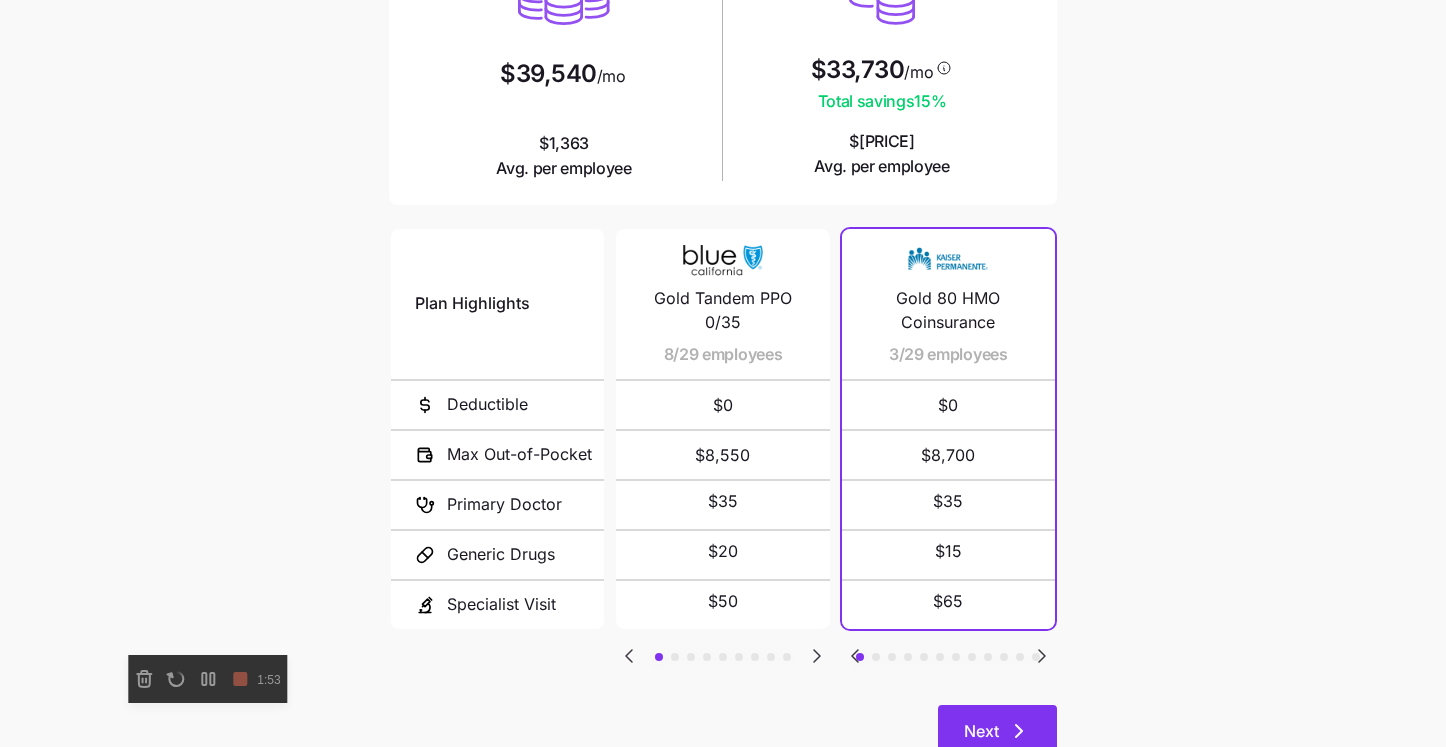 click 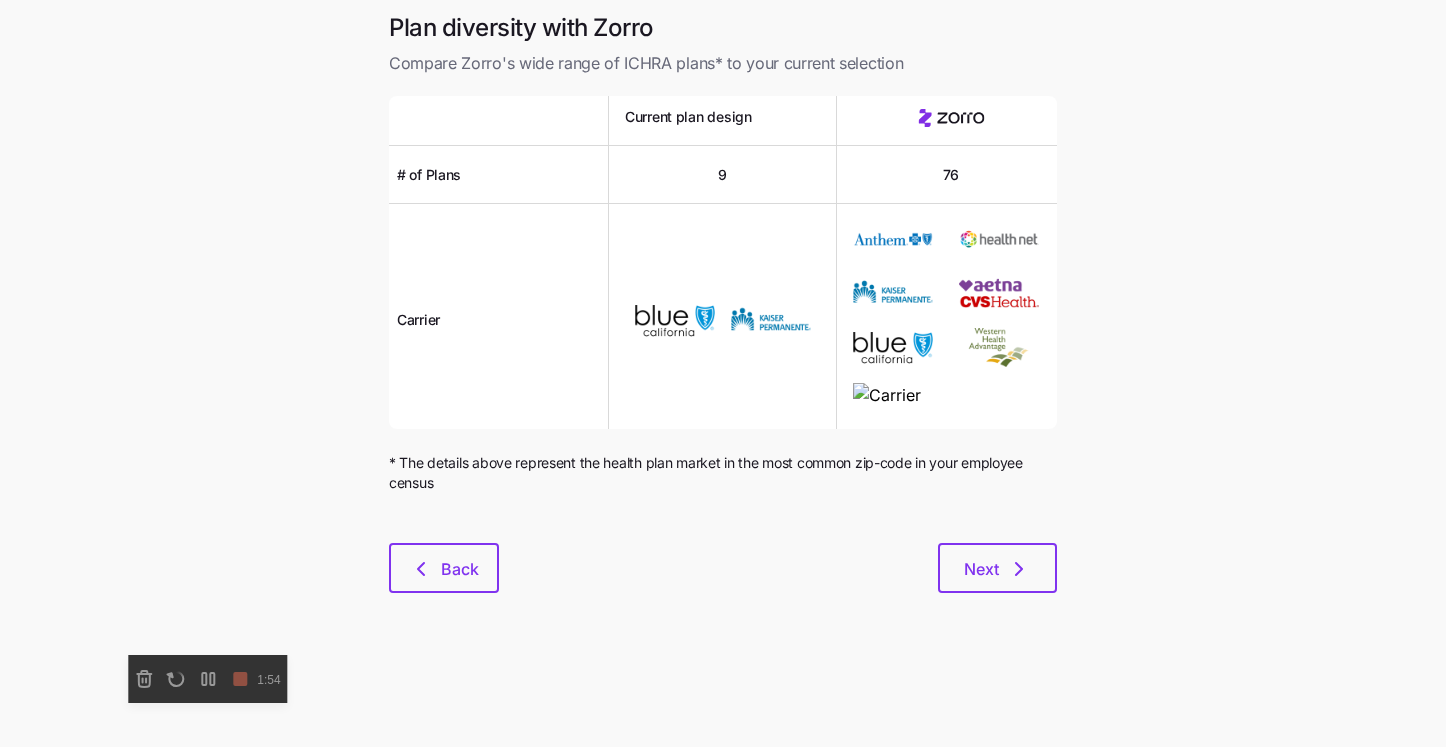 scroll, scrollTop: 0, scrollLeft: 0, axis: both 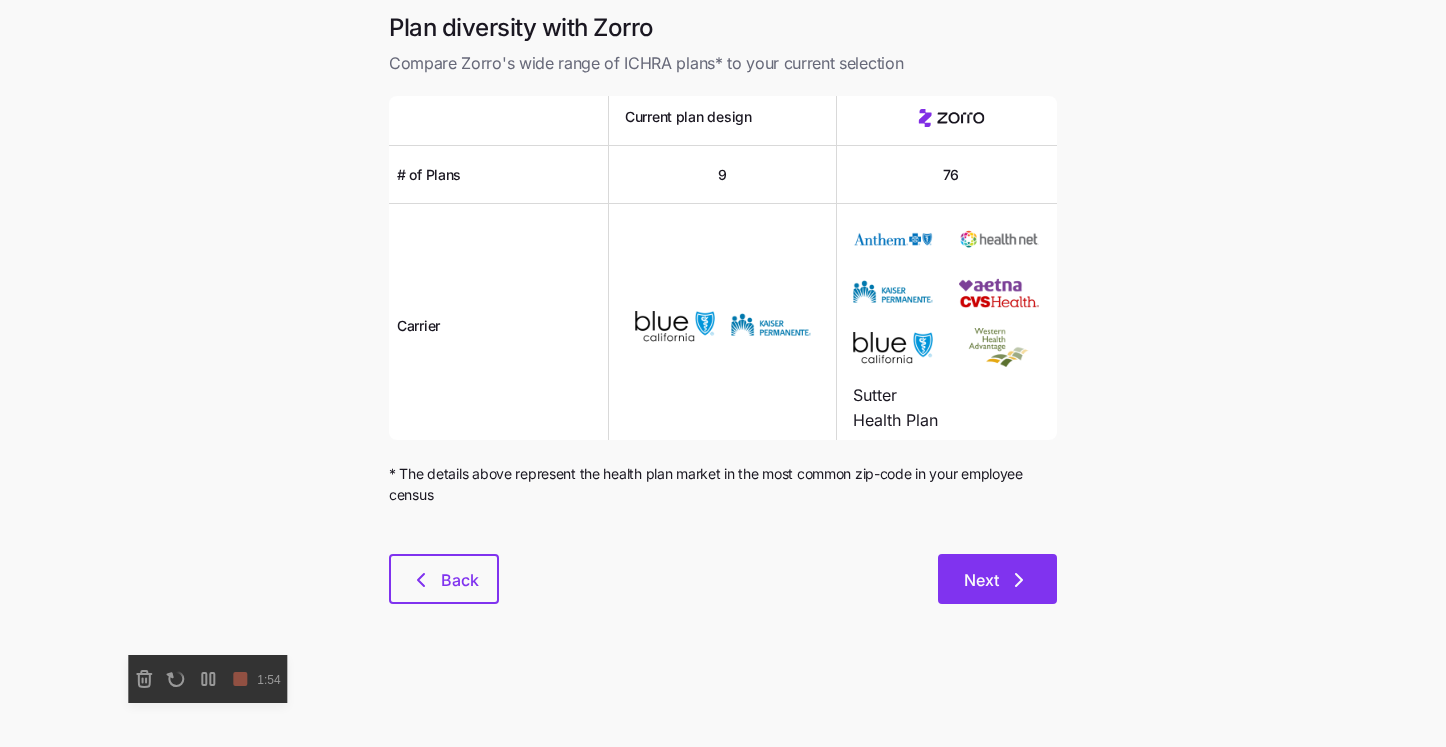 click on "Next" at bounding box center [981, 580] 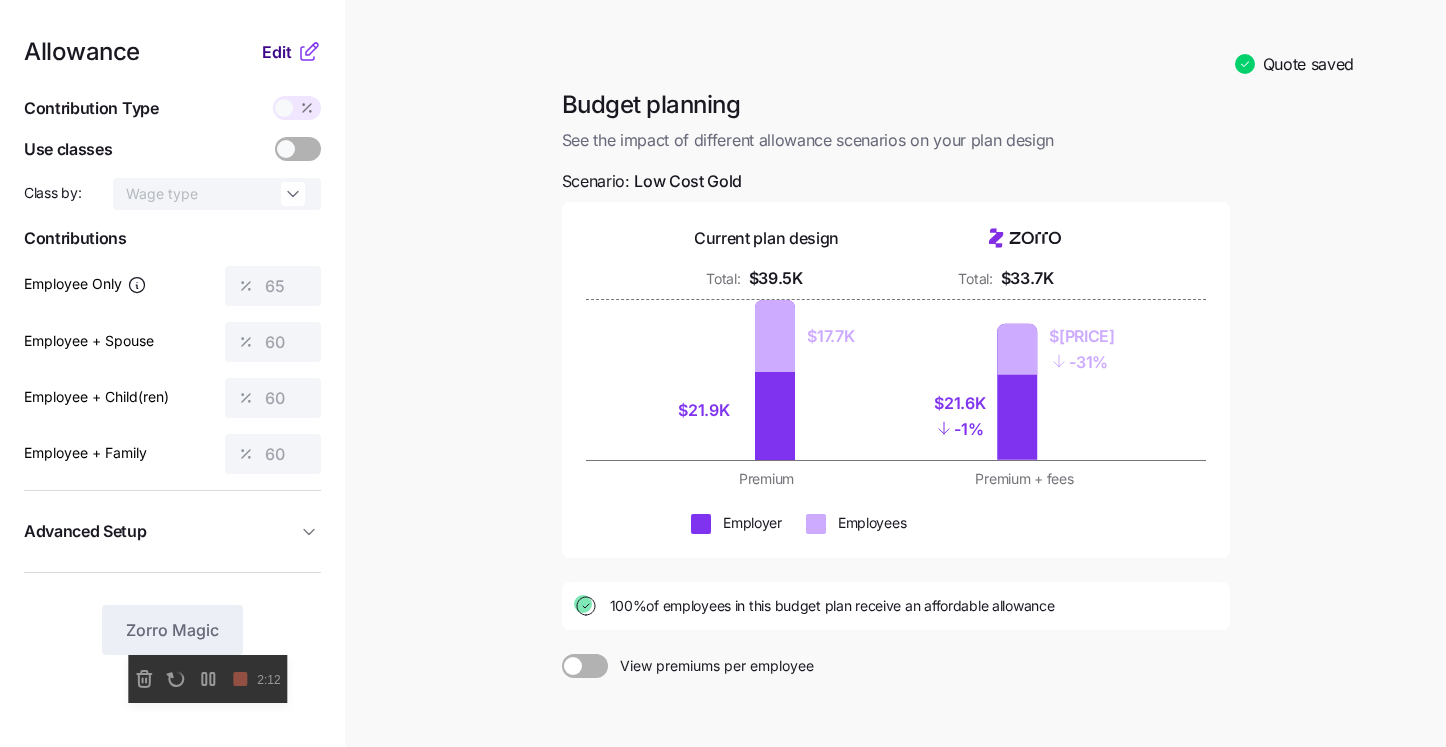 click on "Edit" at bounding box center [277, 52] 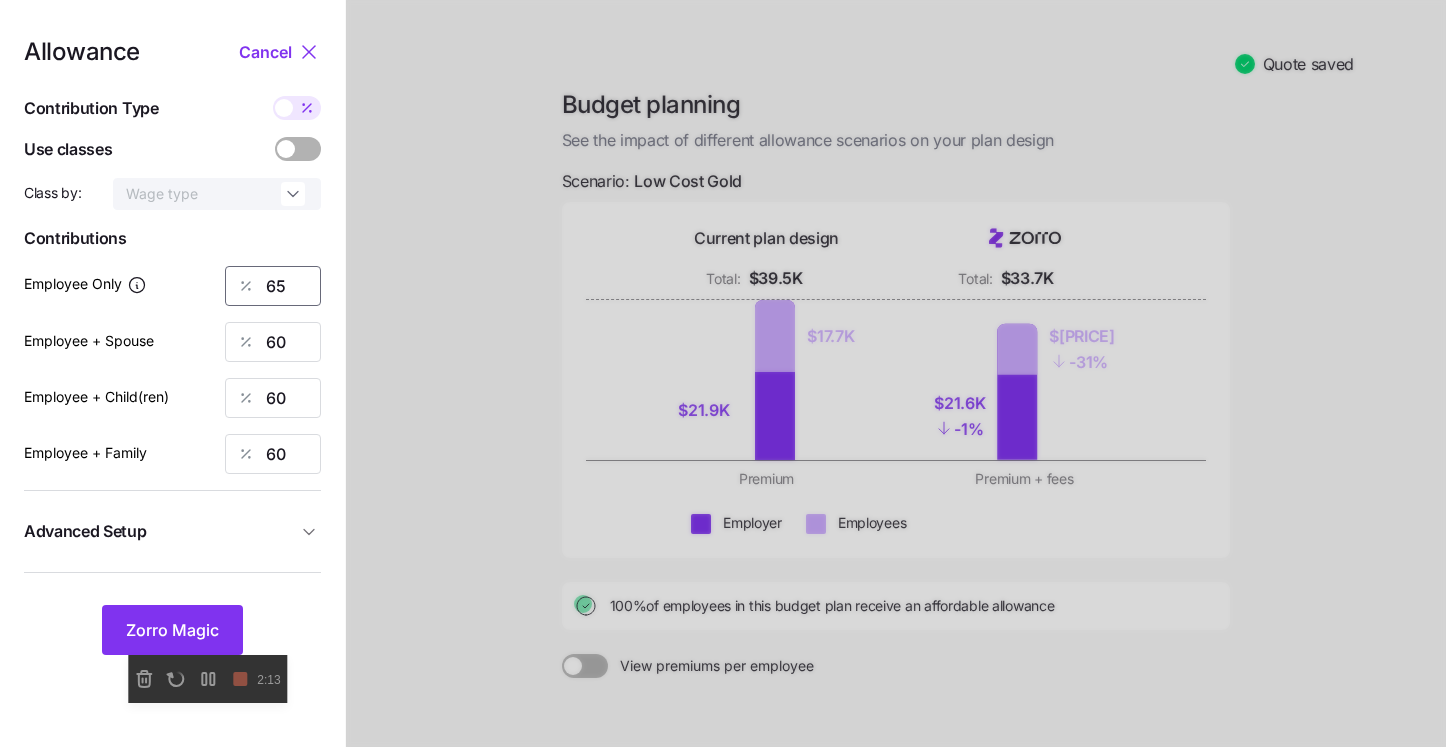 click on "65" at bounding box center (273, 286) 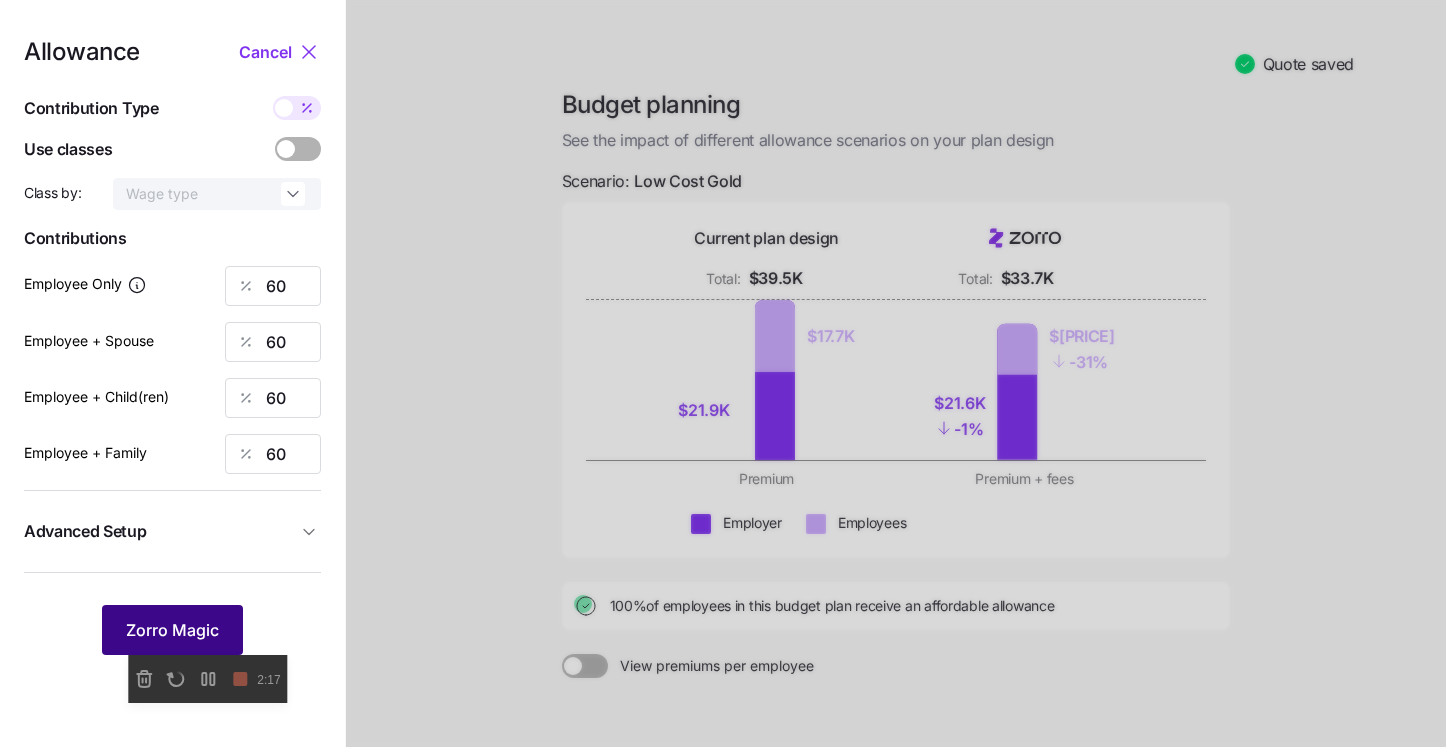 click on "Zorro Magic" at bounding box center (172, 630) 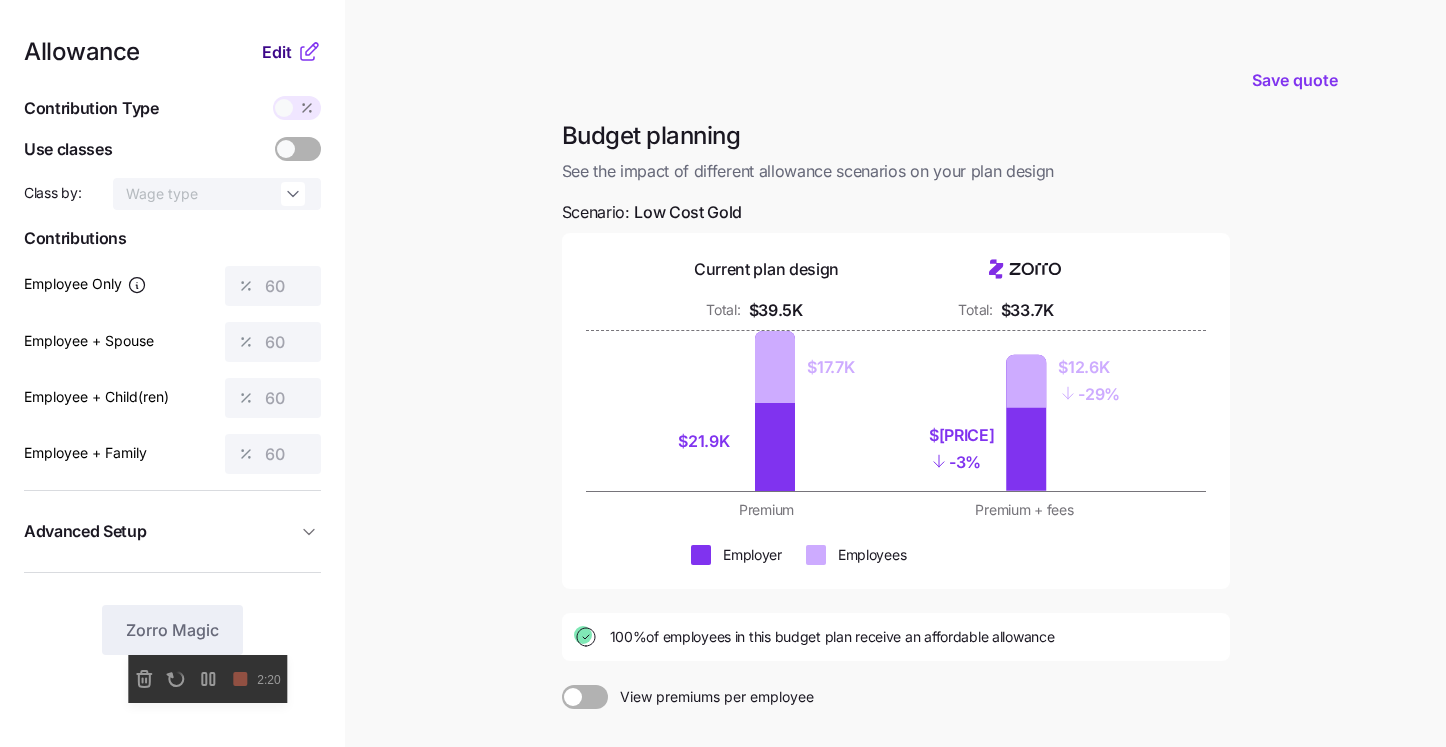 click on "Edit" at bounding box center (277, 52) 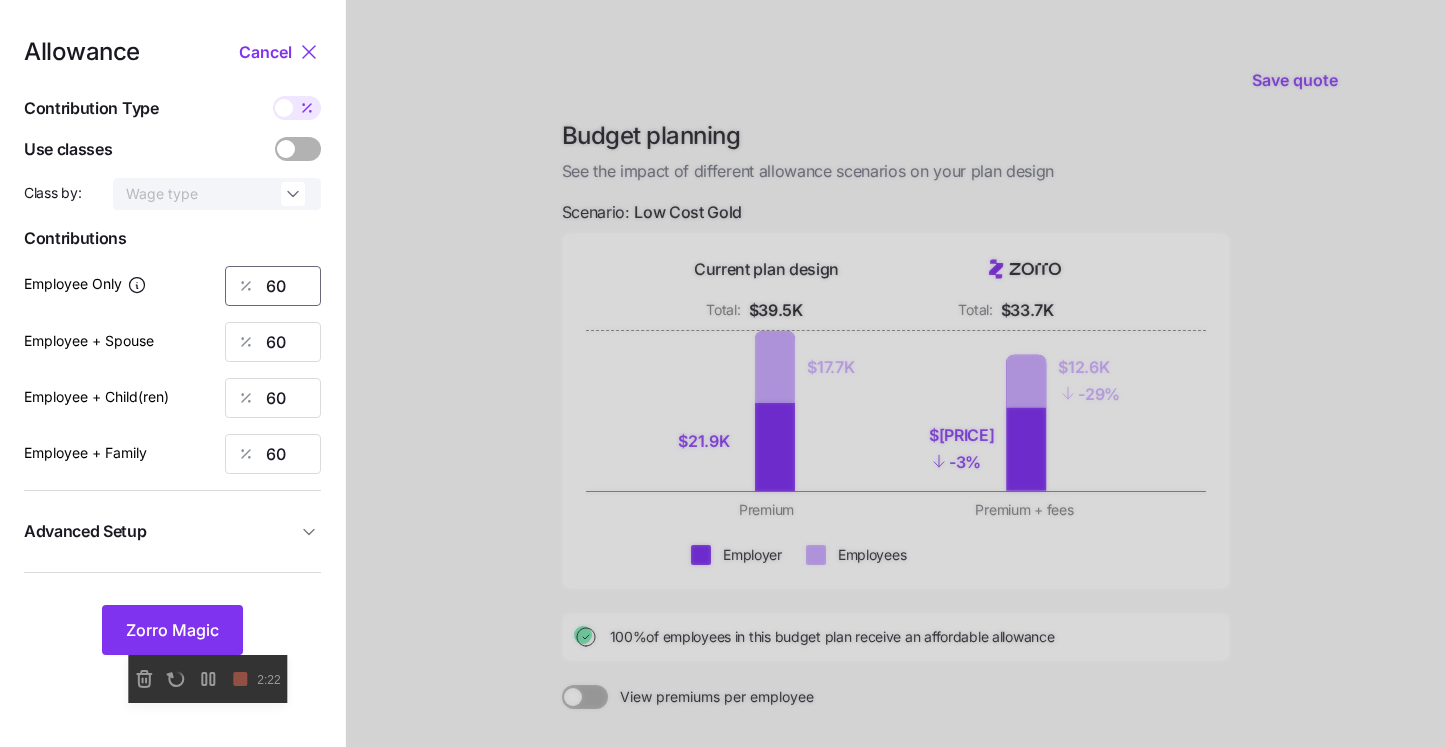 drag, startPoint x: 307, startPoint y: 284, endPoint x: 255, endPoint y: 281, distance: 52.086468 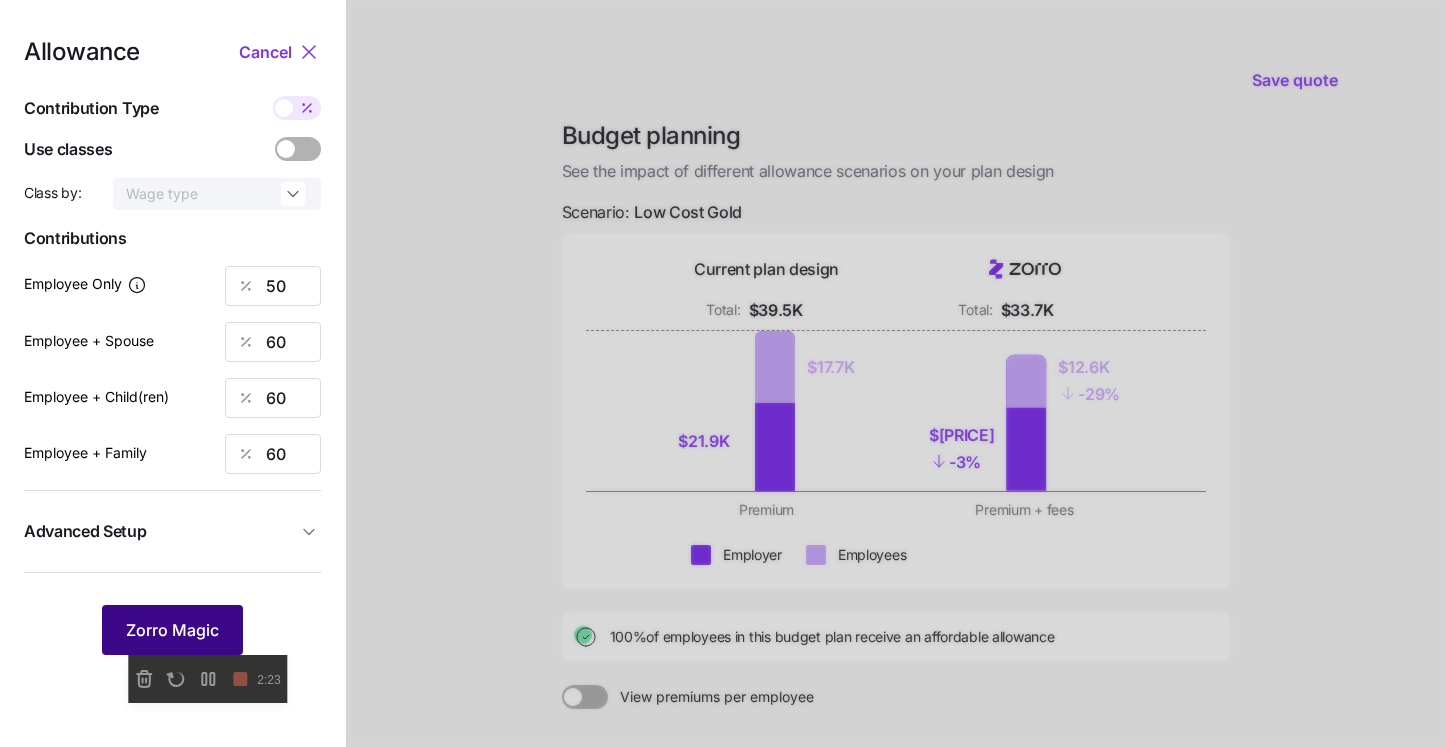 click on "Zorro Magic" at bounding box center [172, 630] 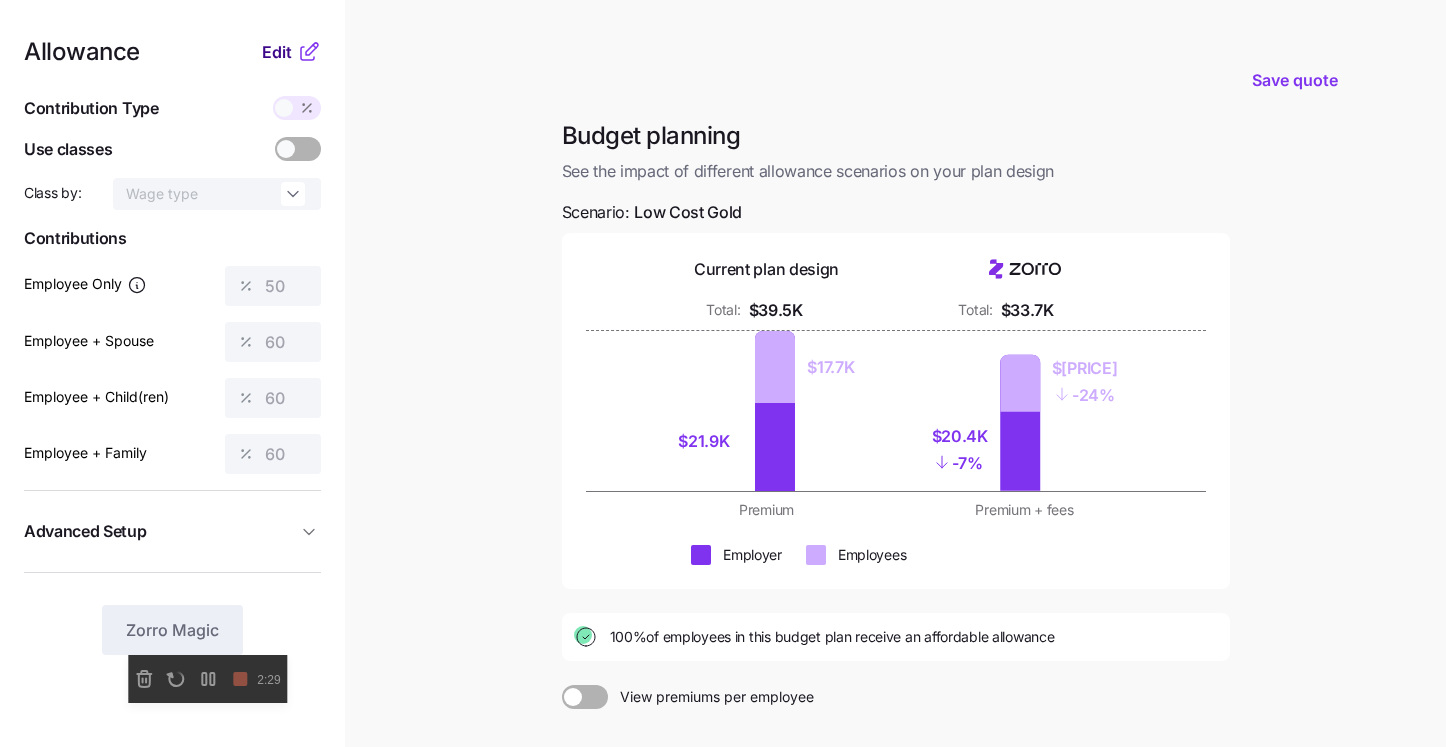 click on "Edit" at bounding box center [277, 52] 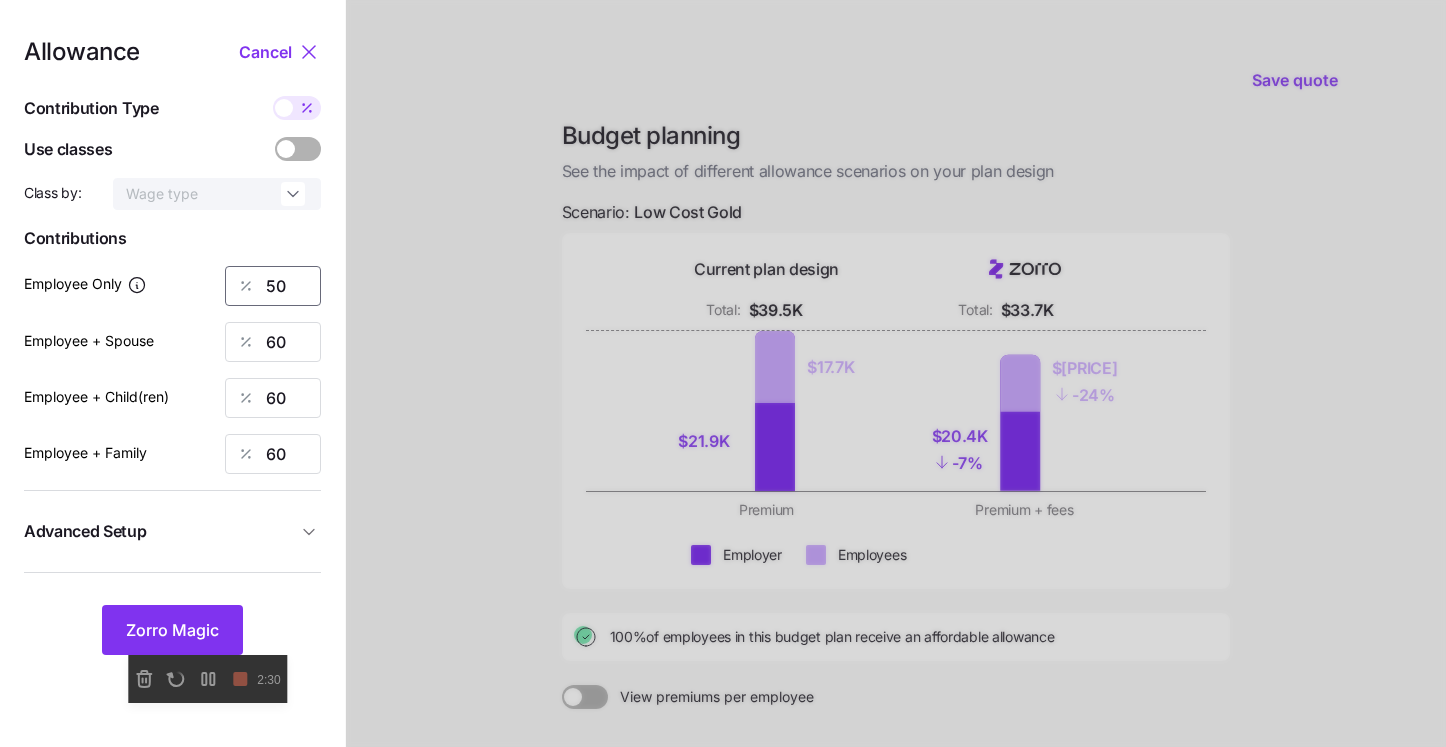 drag, startPoint x: 276, startPoint y: 291, endPoint x: 220, endPoint y: 283, distance: 56.568542 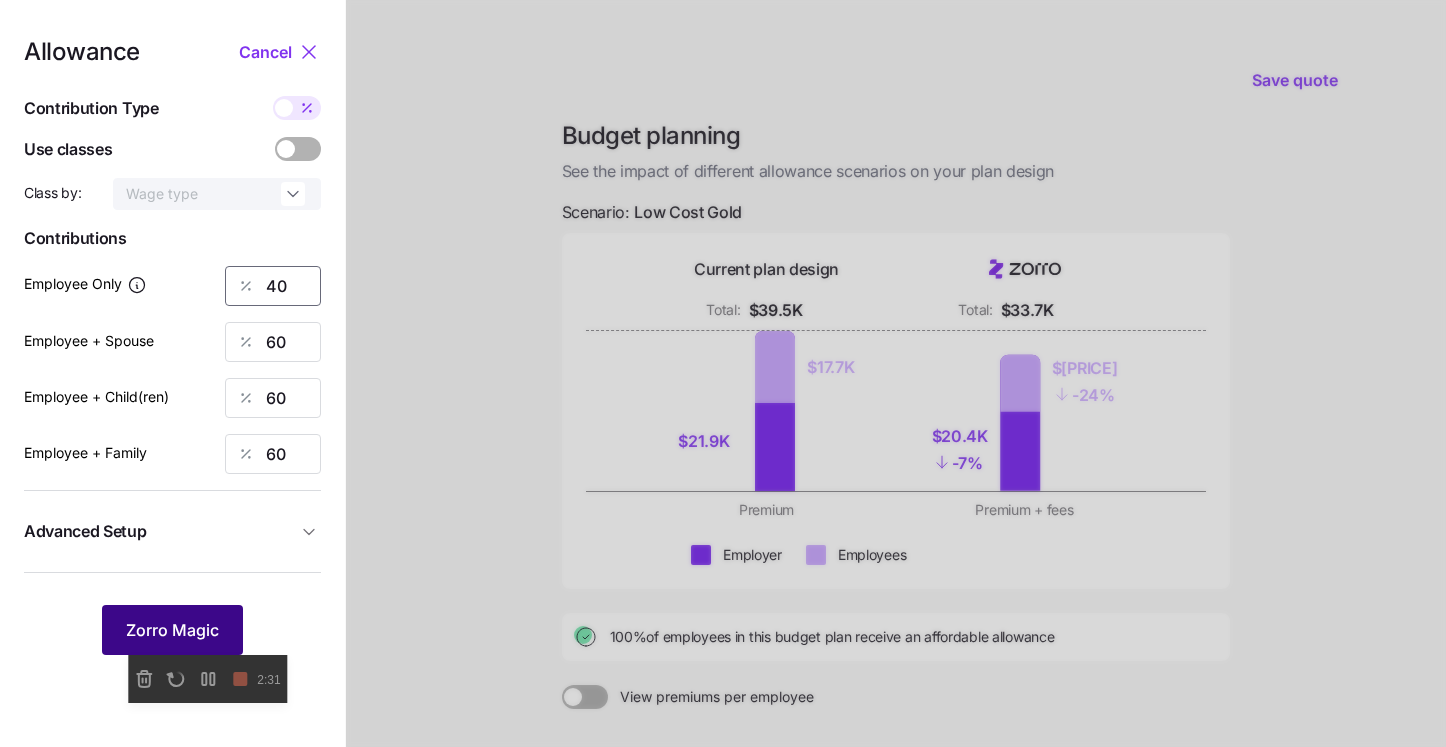 type on "40" 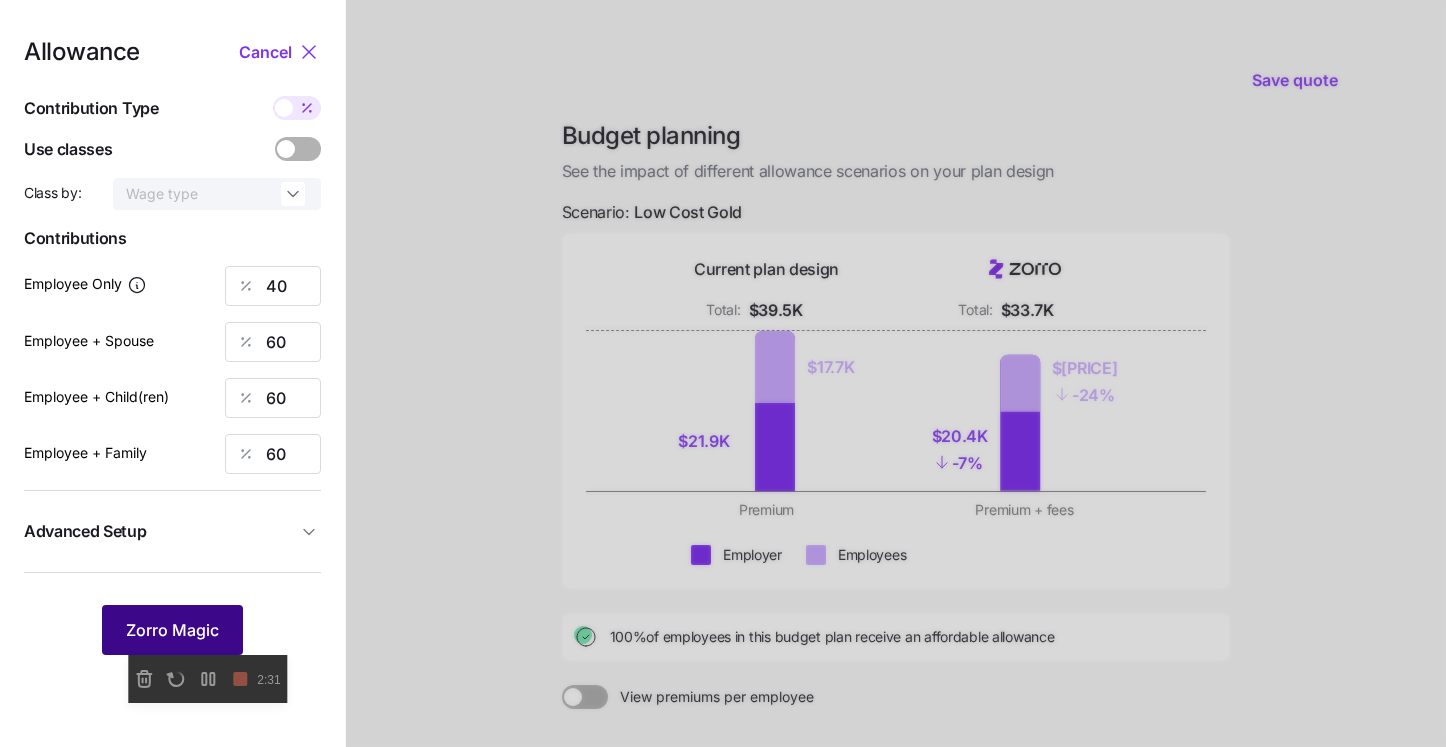click on "Zorro Magic" at bounding box center (172, 630) 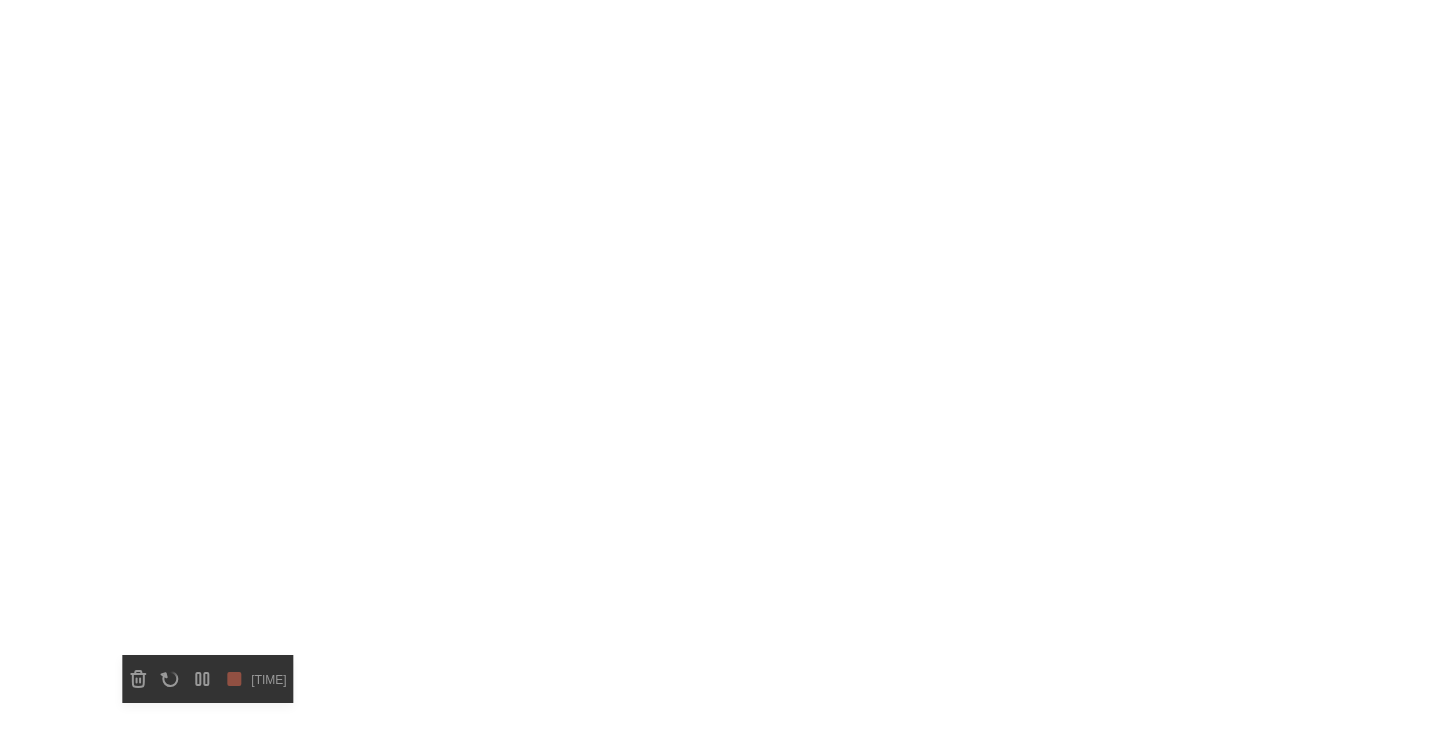 scroll, scrollTop: 0, scrollLeft: 0, axis: both 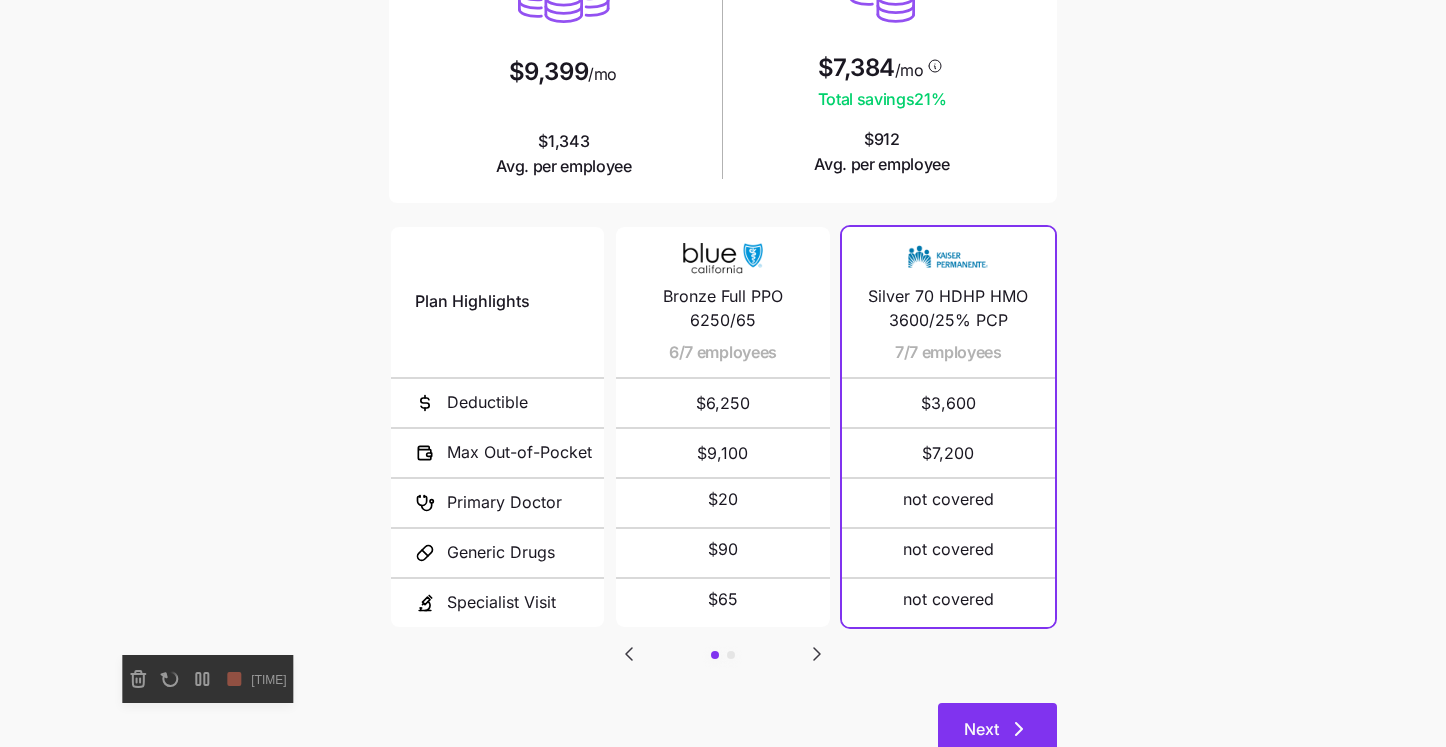 click on "Next" at bounding box center [997, 728] 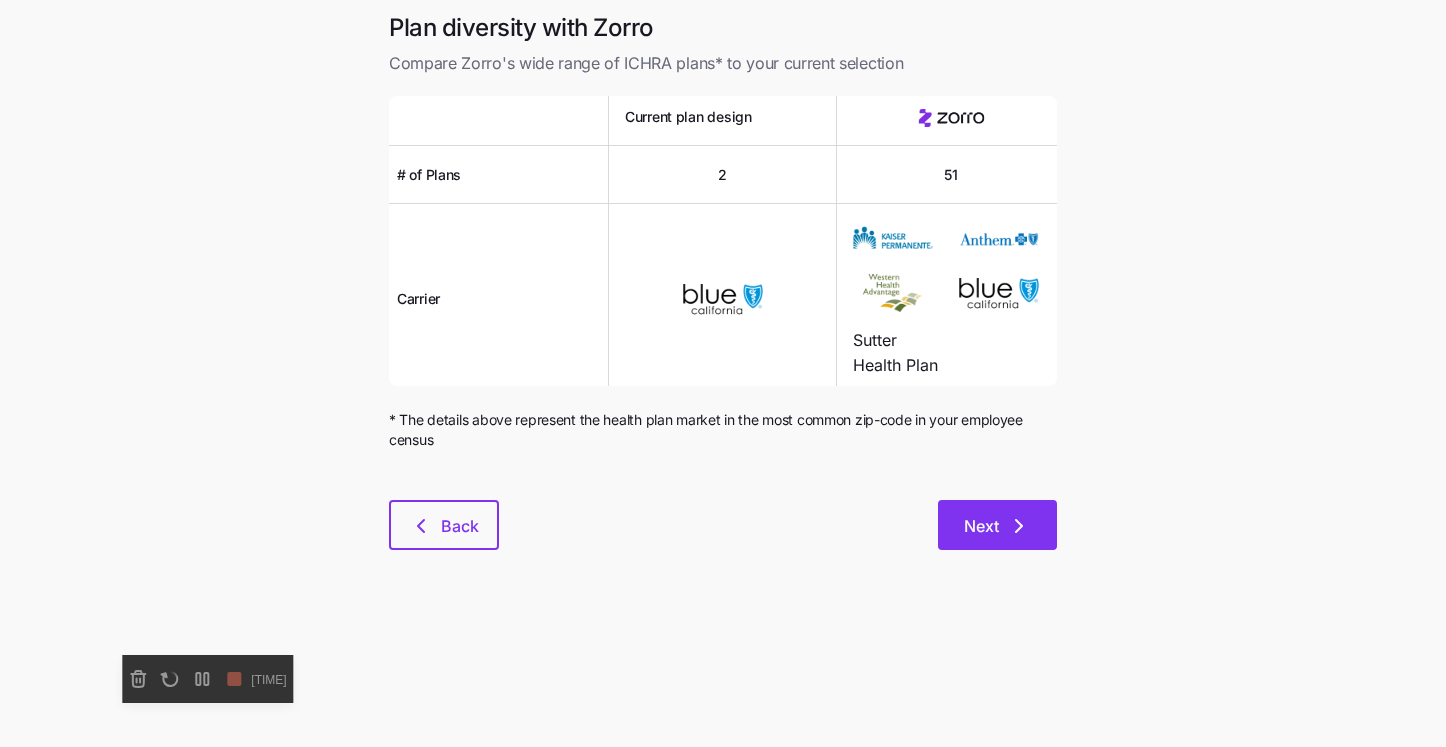 click on "Next" at bounding box center (997, 526) 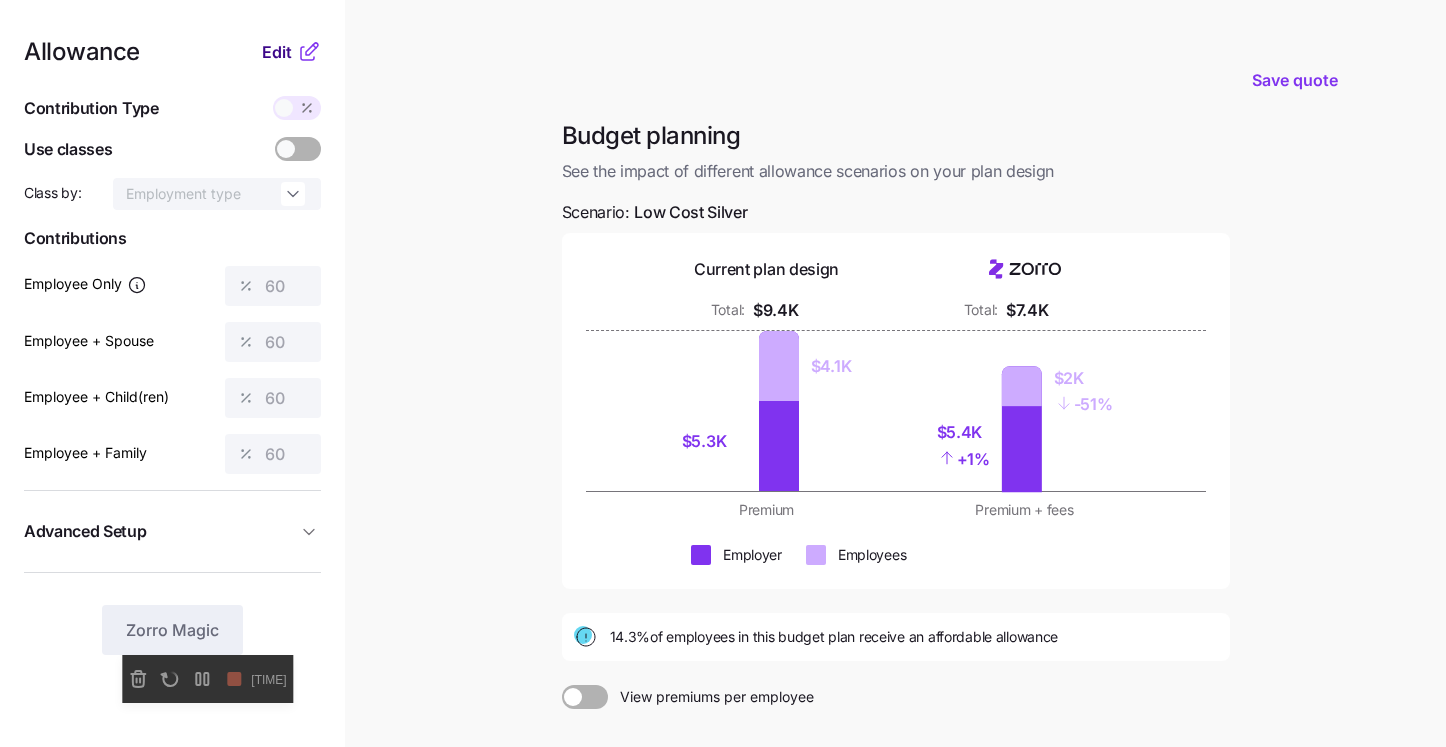 click on "Edit" at bounding box center (277, 52) 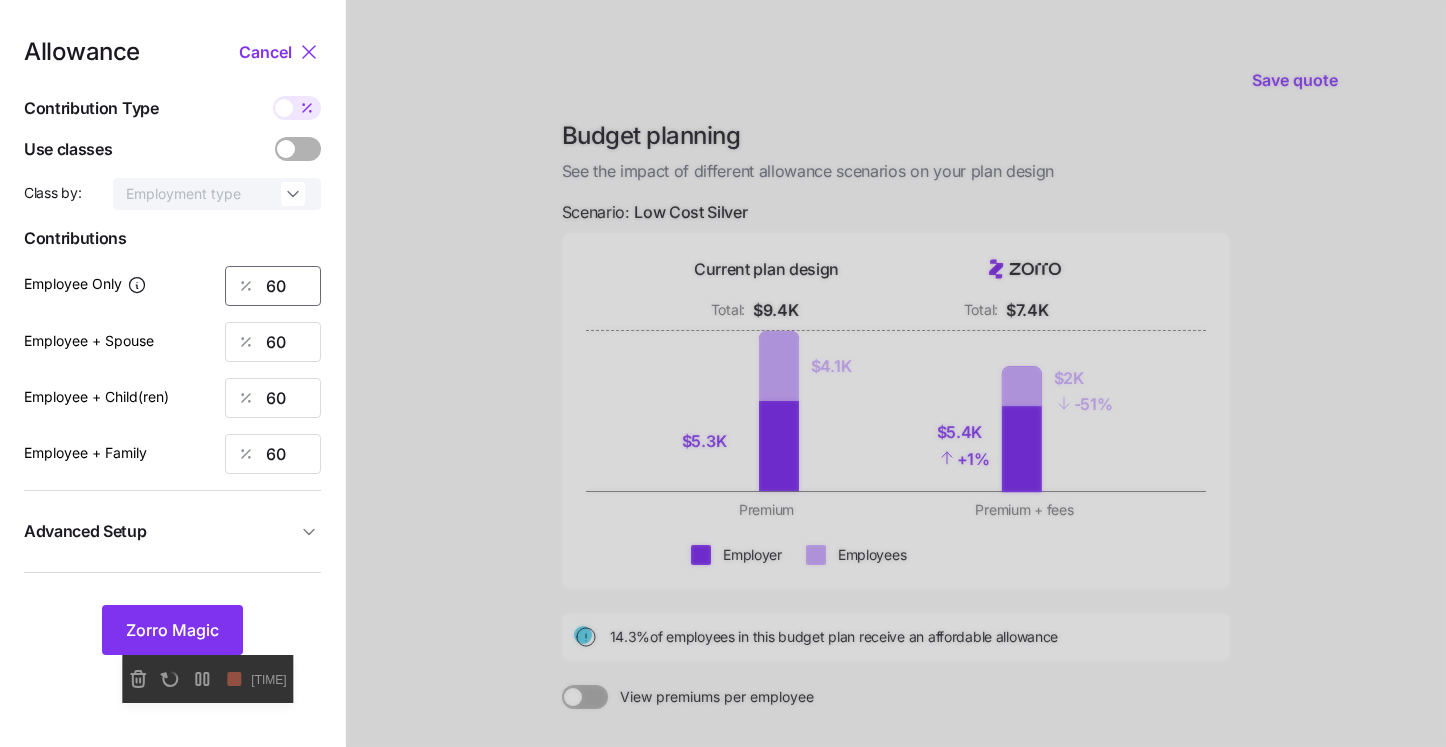 drag, startPoint x: 305, startPoint y: 286, endPoint x: 210, endPoint y: 285, distance: 95.005264 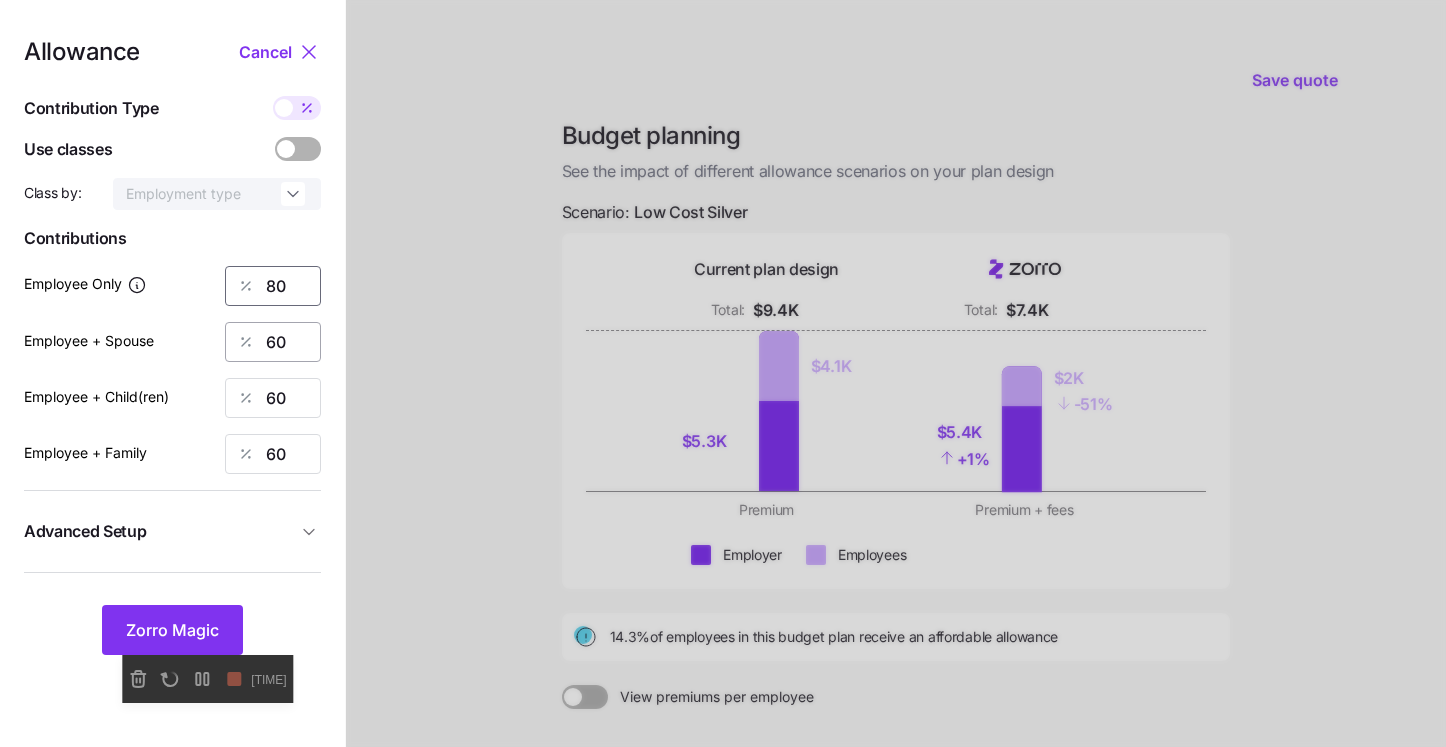 type on "80" 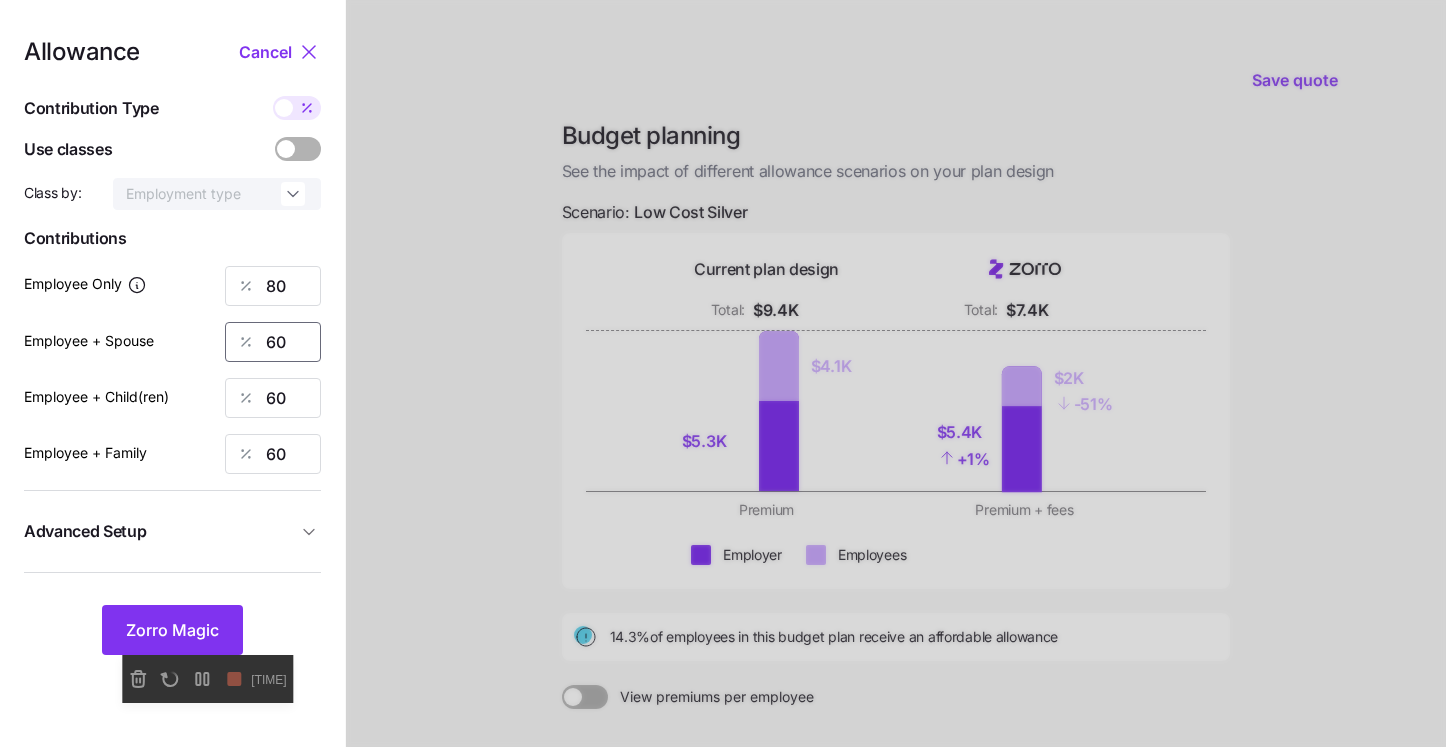 drag, startPoint x: 287, startPoint y: 344, endPoint x: 222, endPoint y: 329, distance: 66.70832 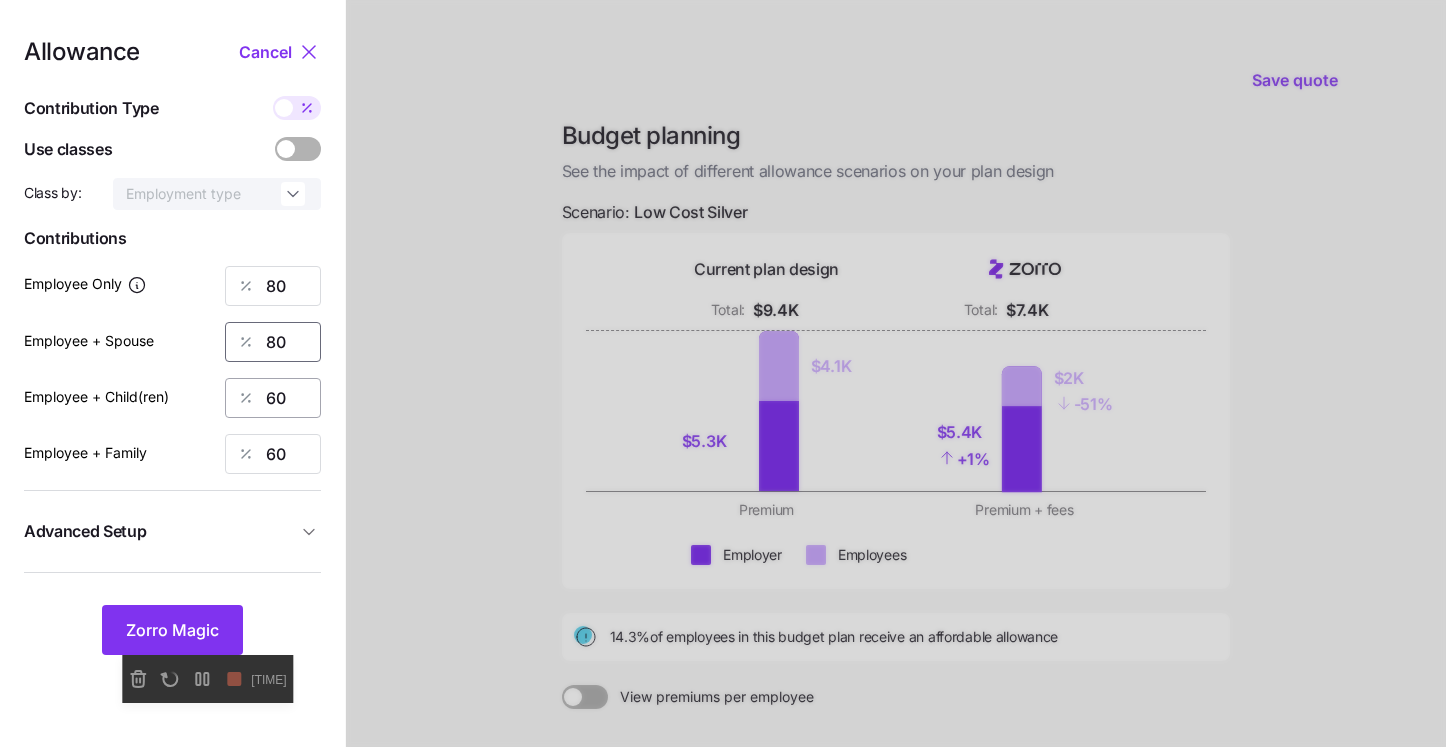 type on "80" 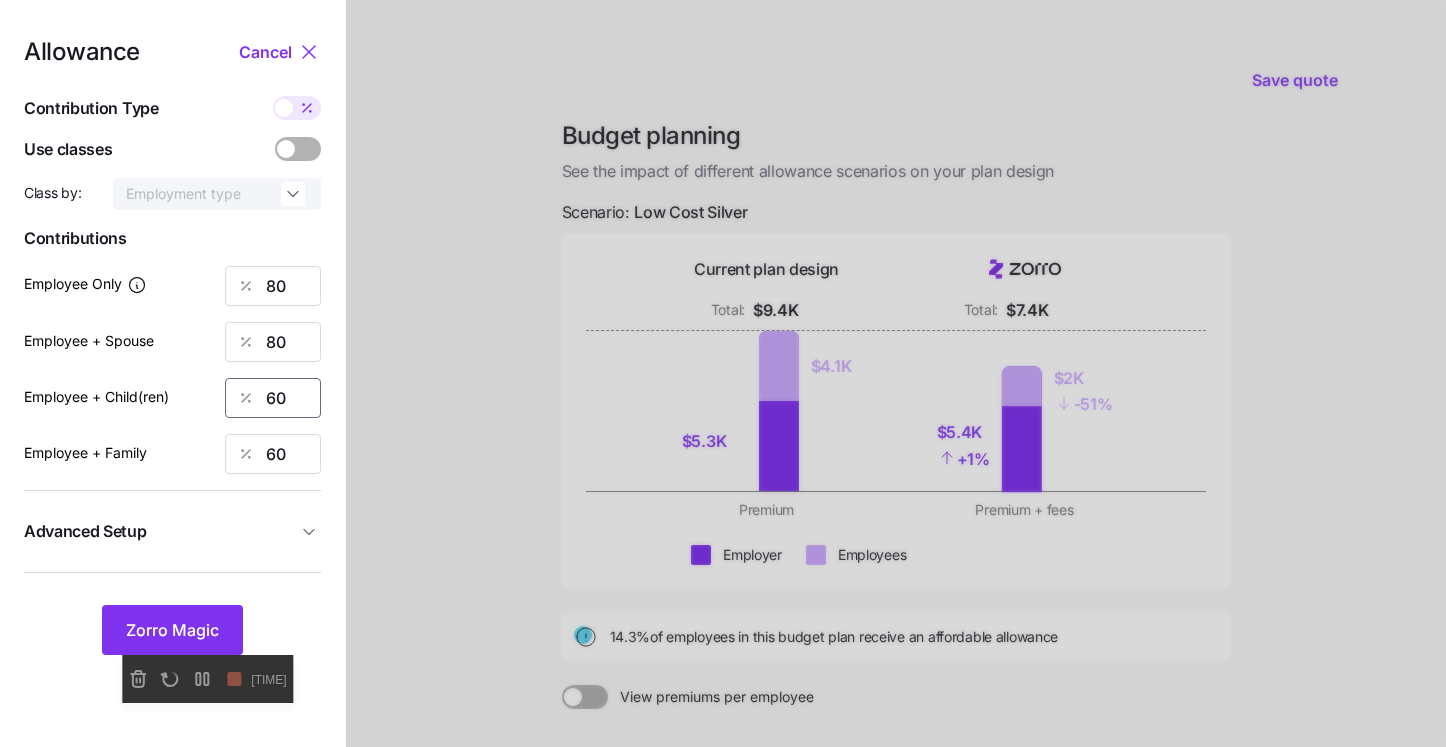 drag, startPoint x: 285, startPoint y: 396, endPoint x: 240, endPoint y: 383, distance: 46.840153 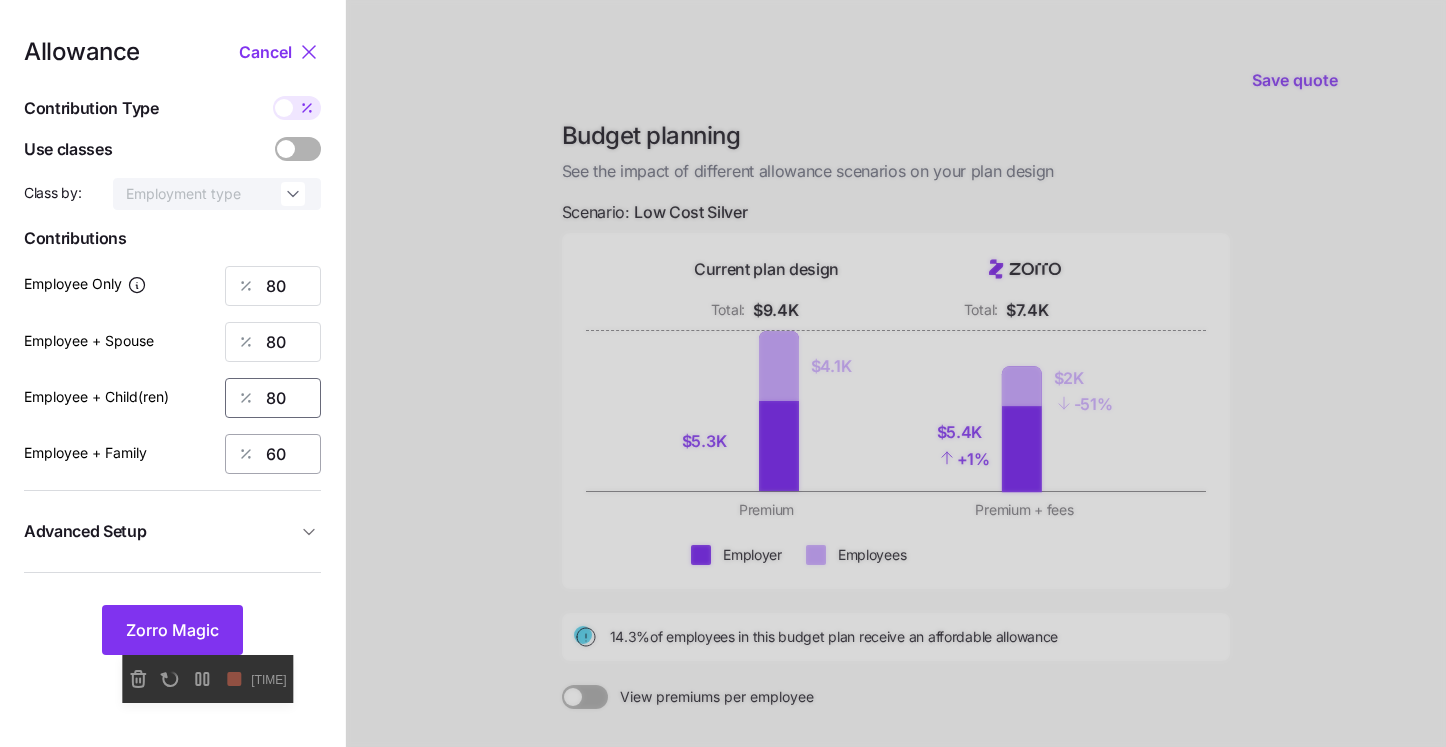 type on "80" 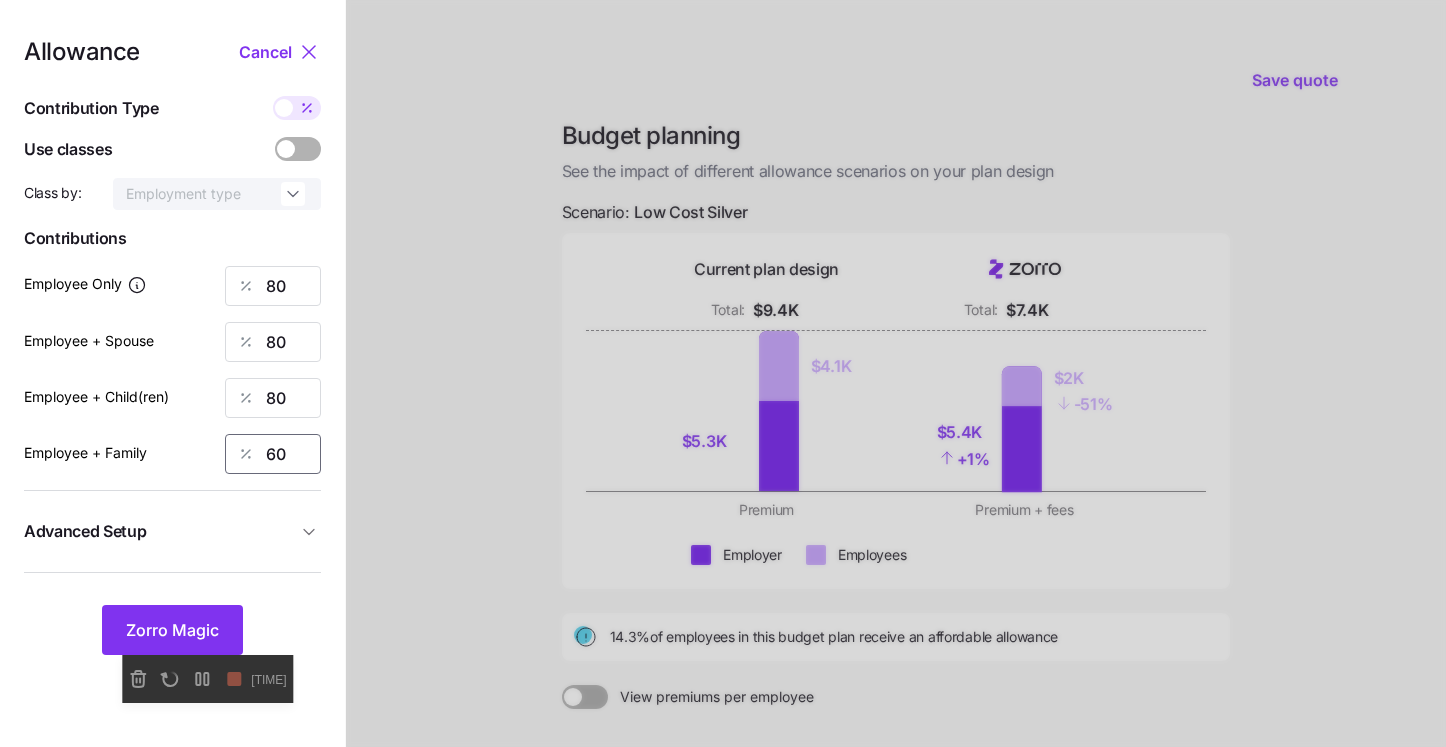 drag, startPoint x: 288, startPoint y: 453, endPoint x: 237, endPoint y: 448, distance: 51.24451 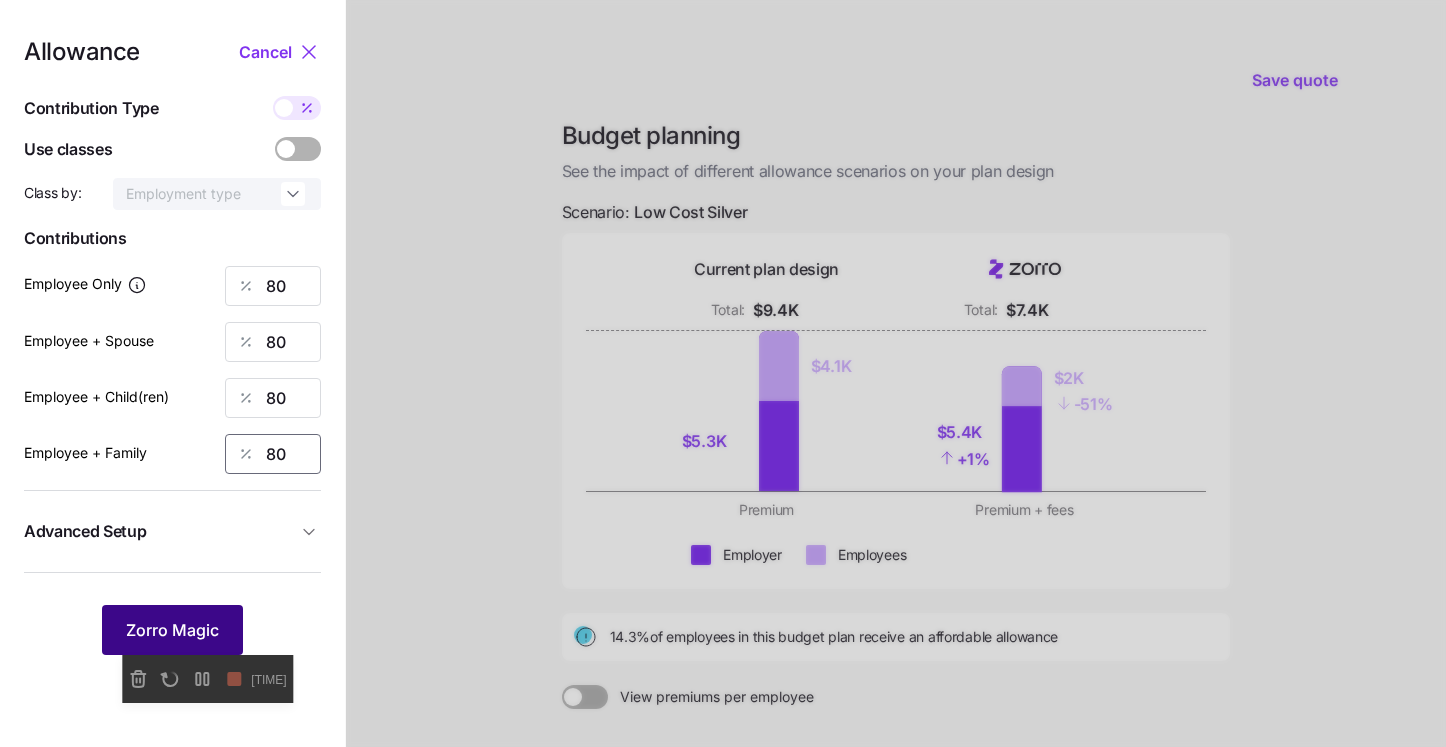 type on "80" 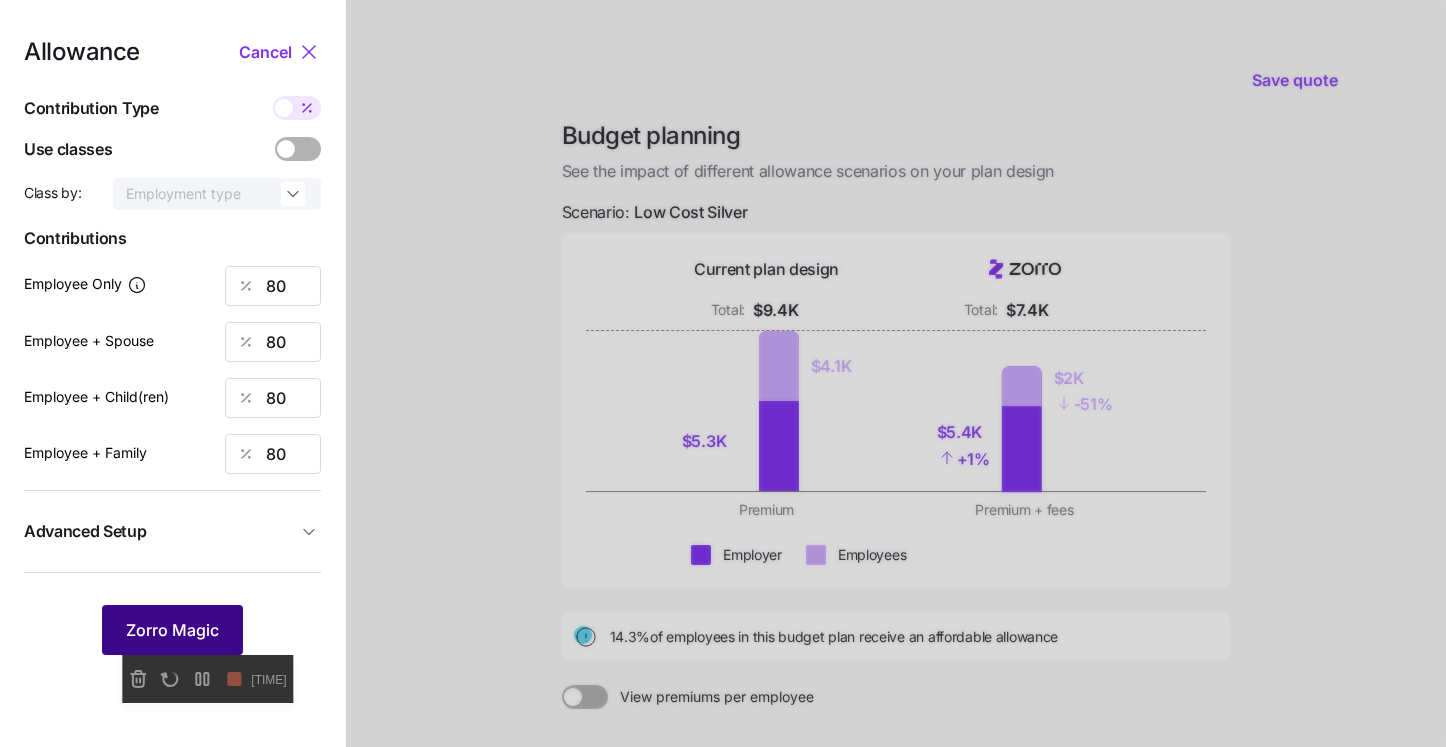 click on "Zorro Magic" at bounding box center (172, 630) 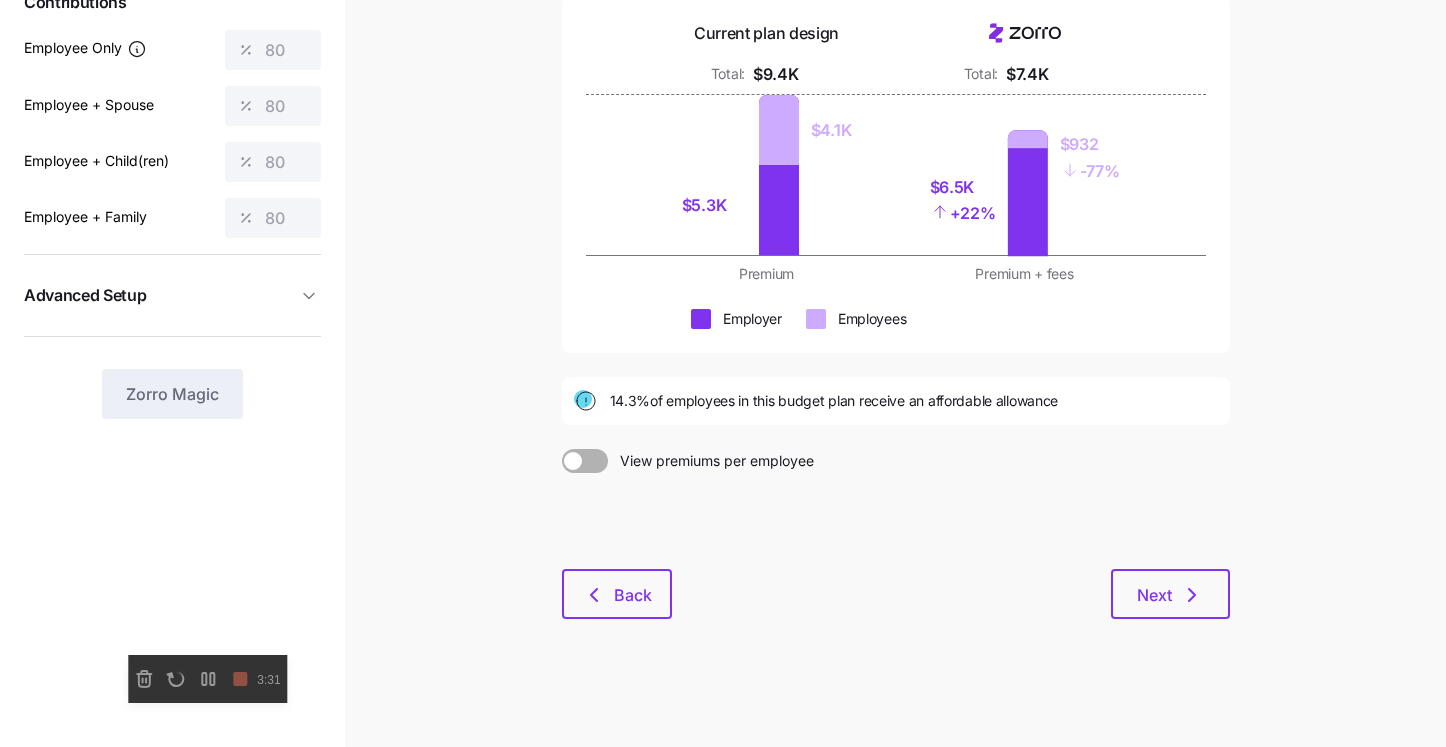 scroll, scrollTop: 94, scrollLeft: 0, axis: vertical 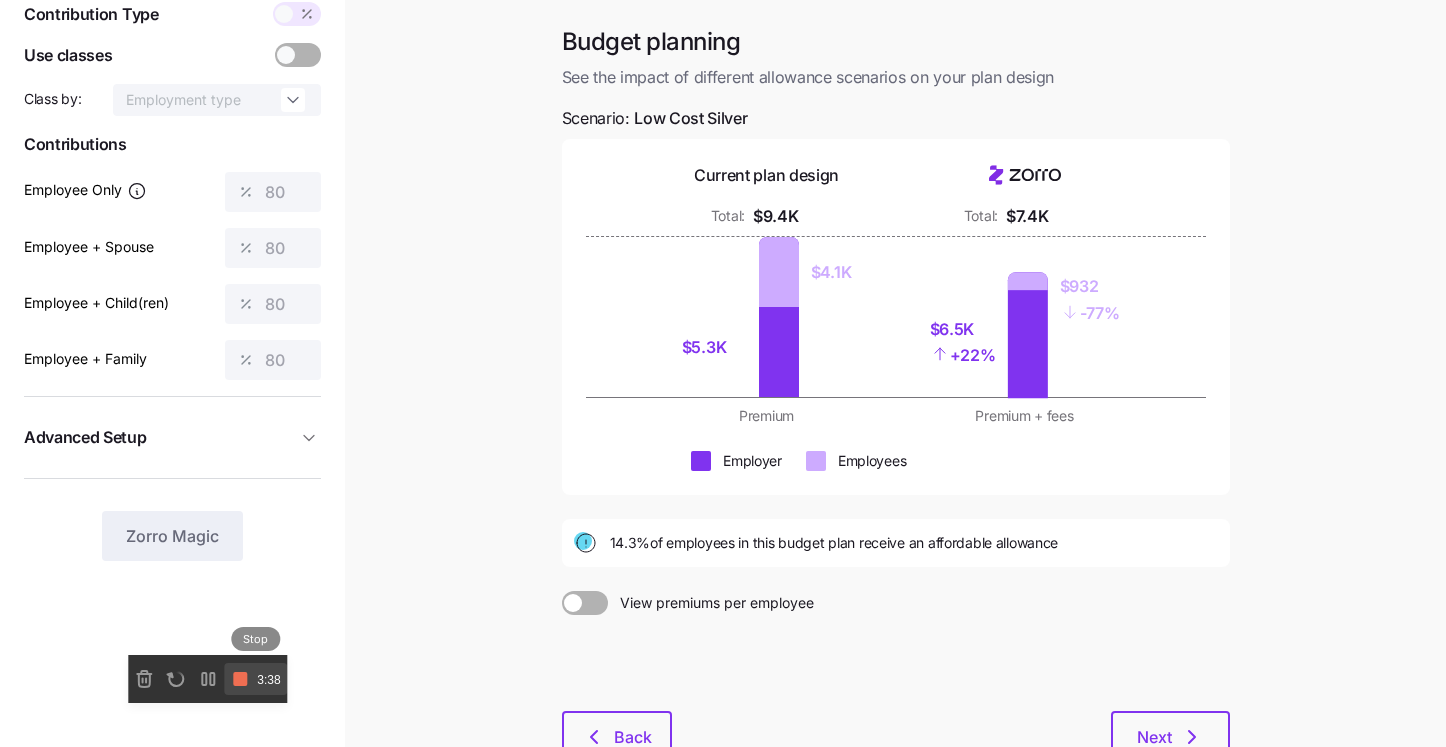 click 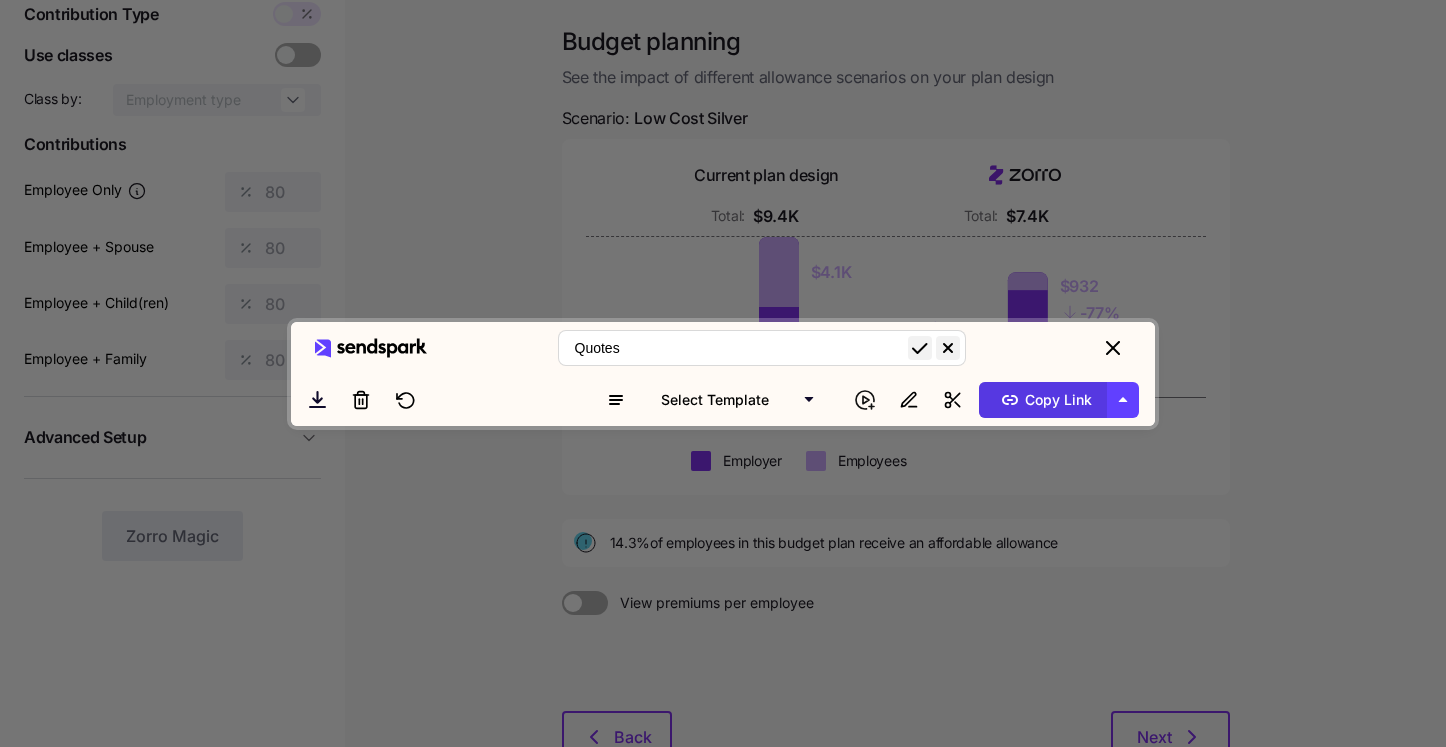 click 